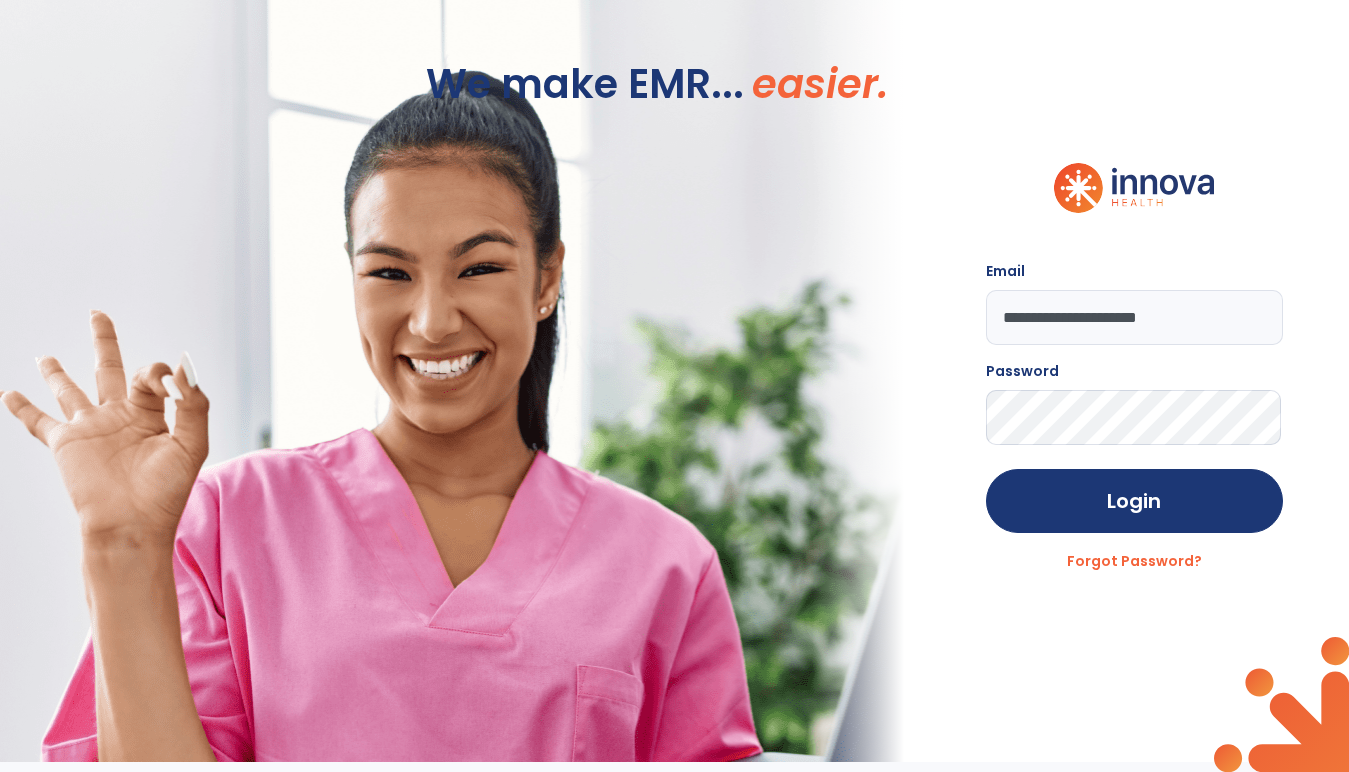 scroll, scrollTop: 0, scrollLeft: 0, axis: both 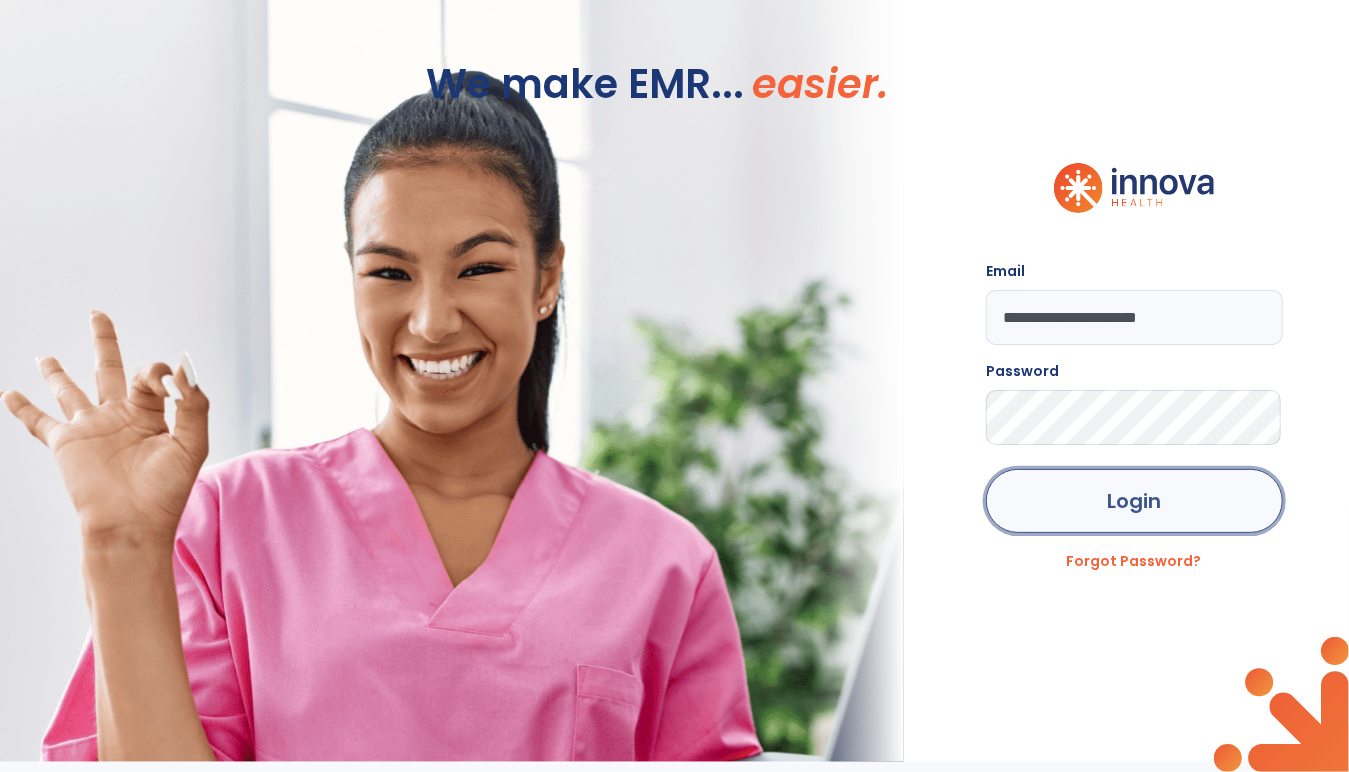 click on "Login" 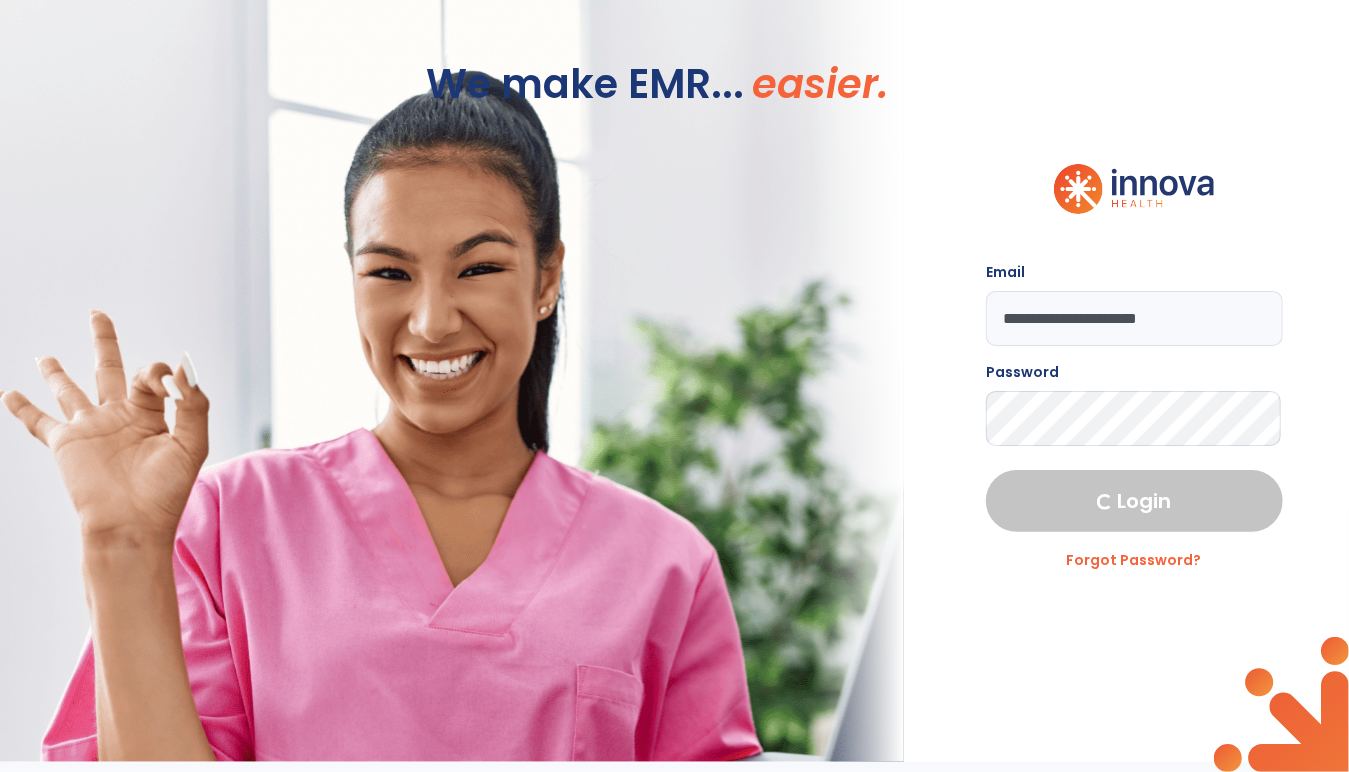 select on "****" 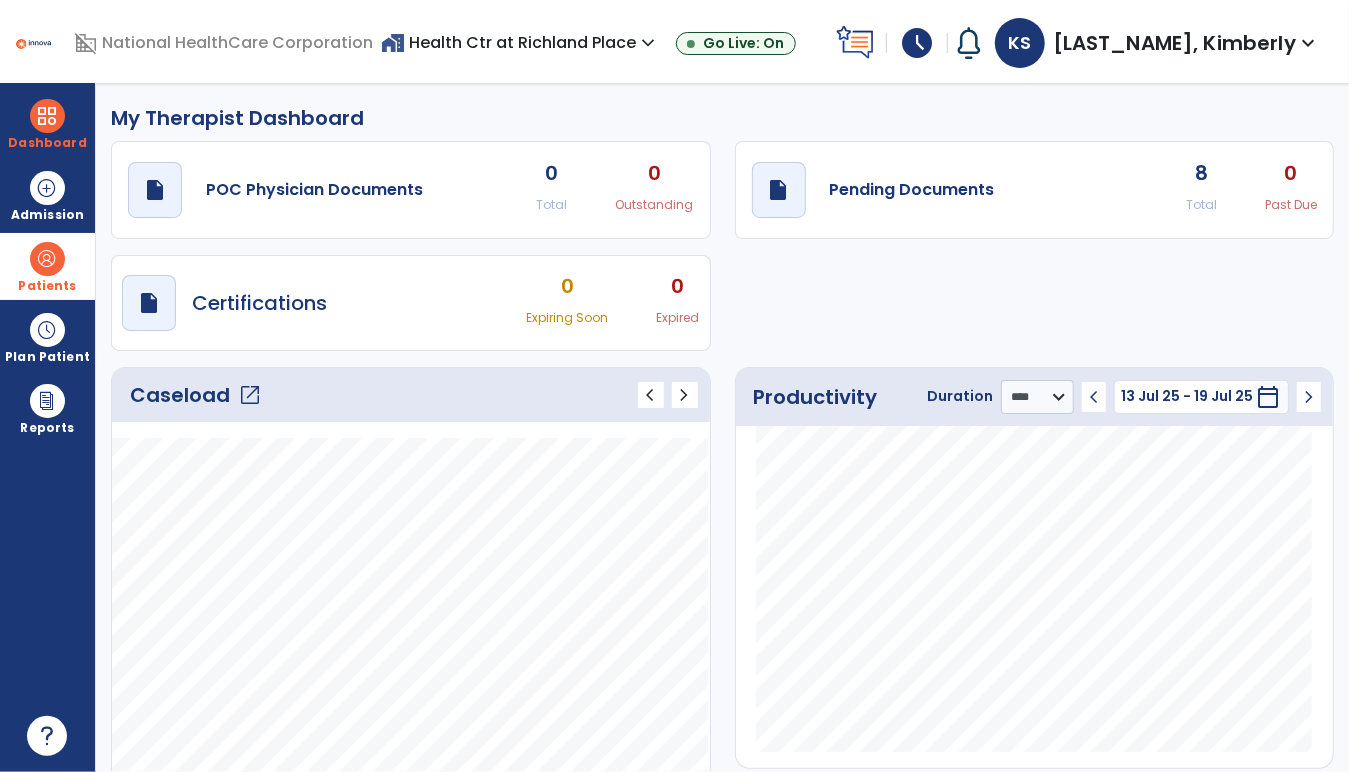 click at bounding box center [47, 259] 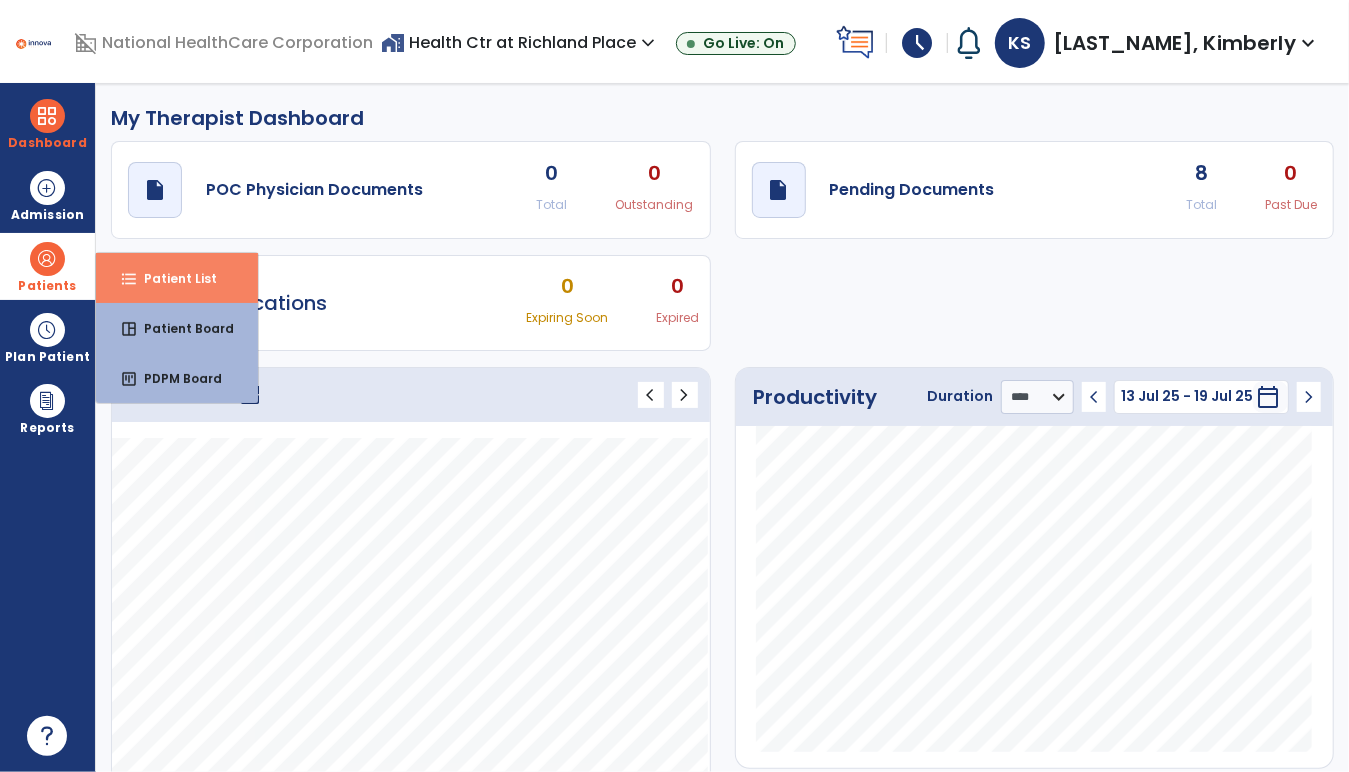 click on "Patient List" at bounding box center (172, 278) 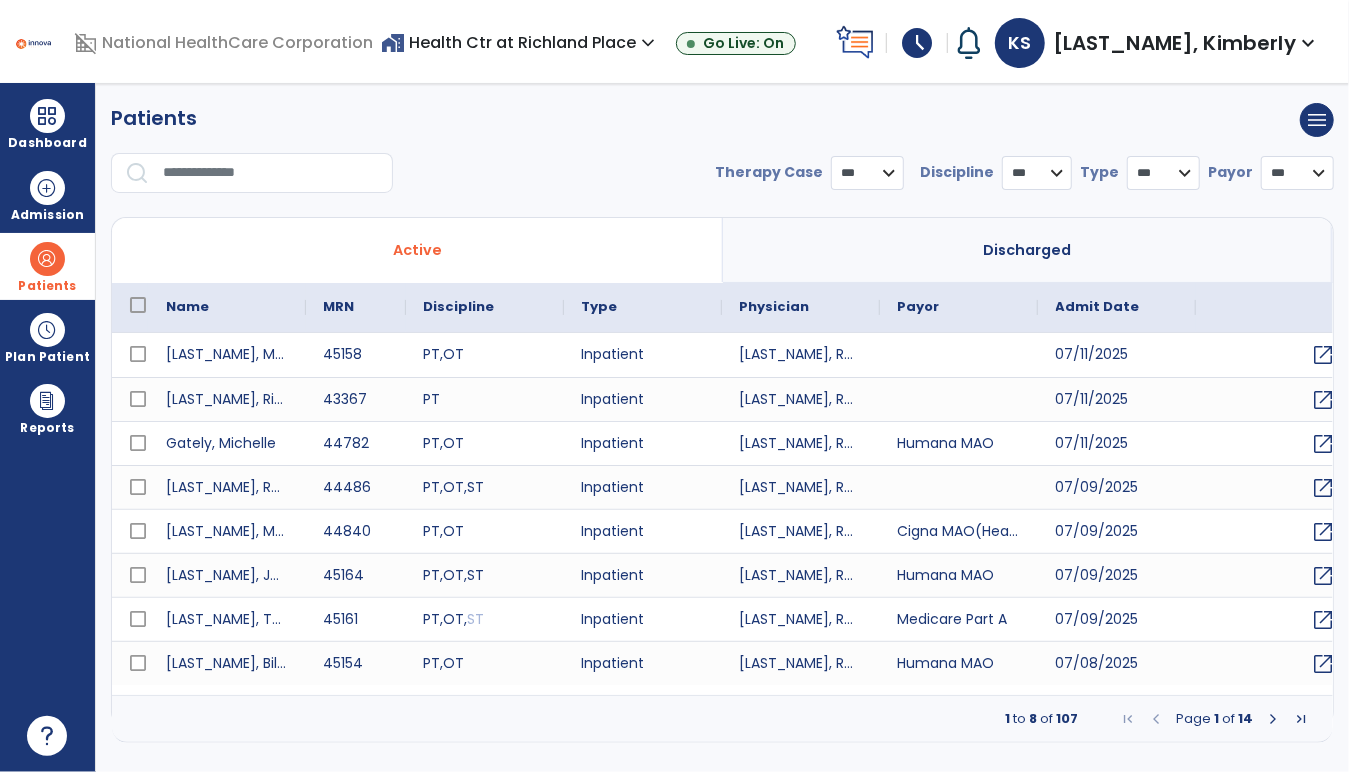 select on "***" 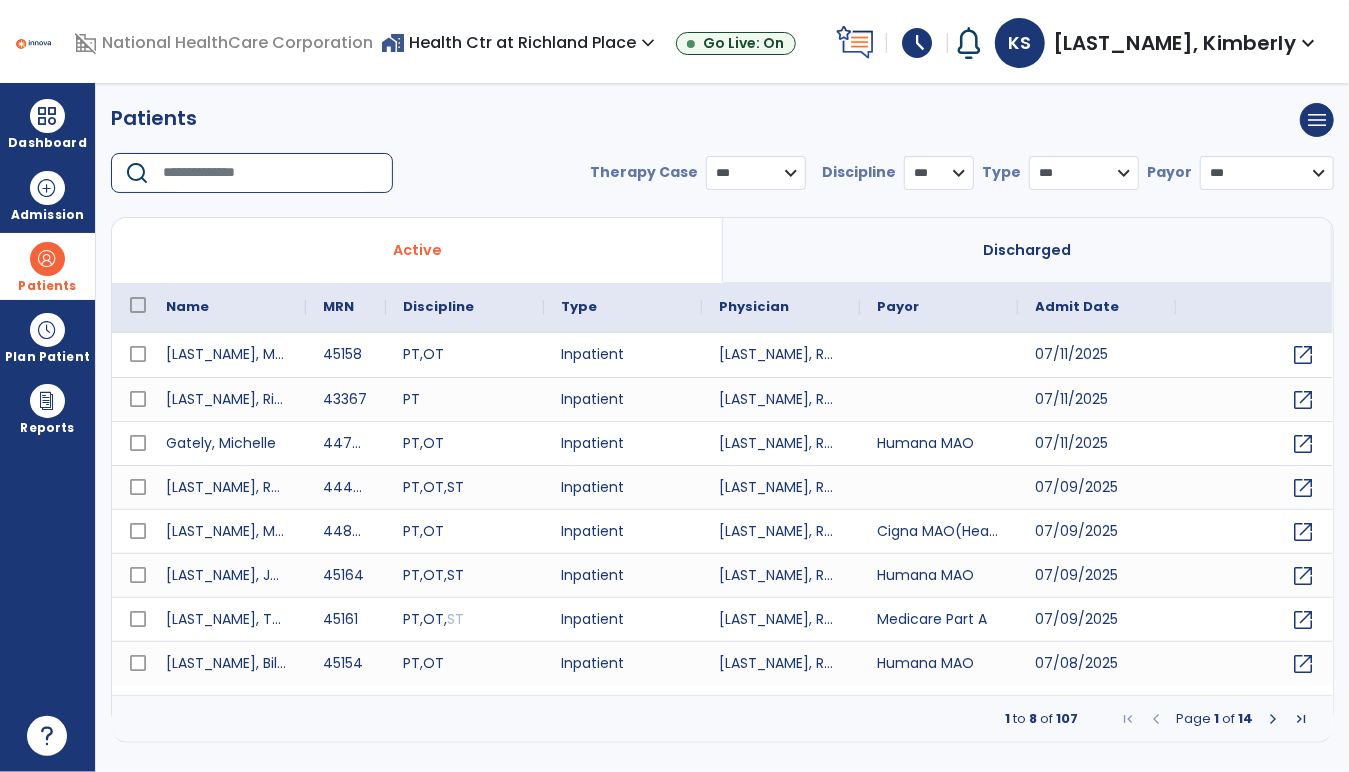 click at bounding box center (271, 173) 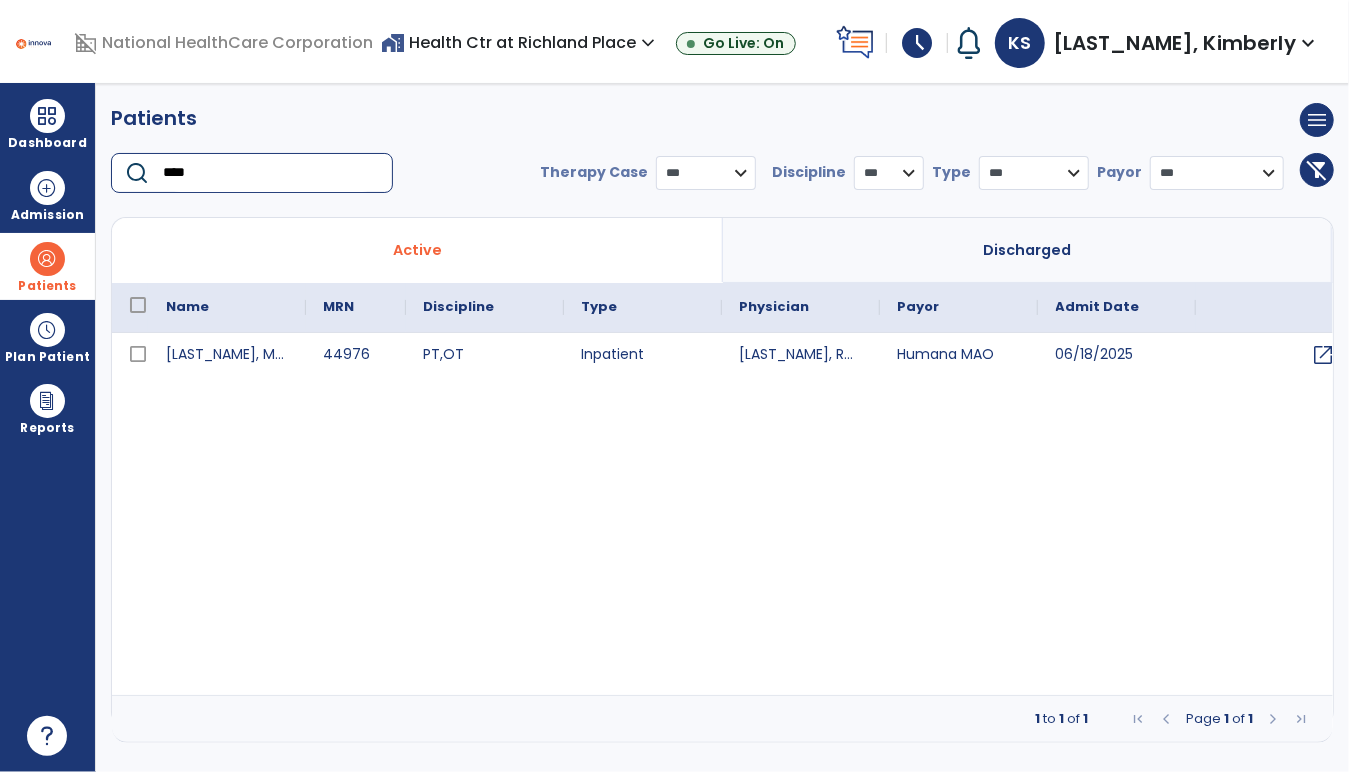 type on "****" 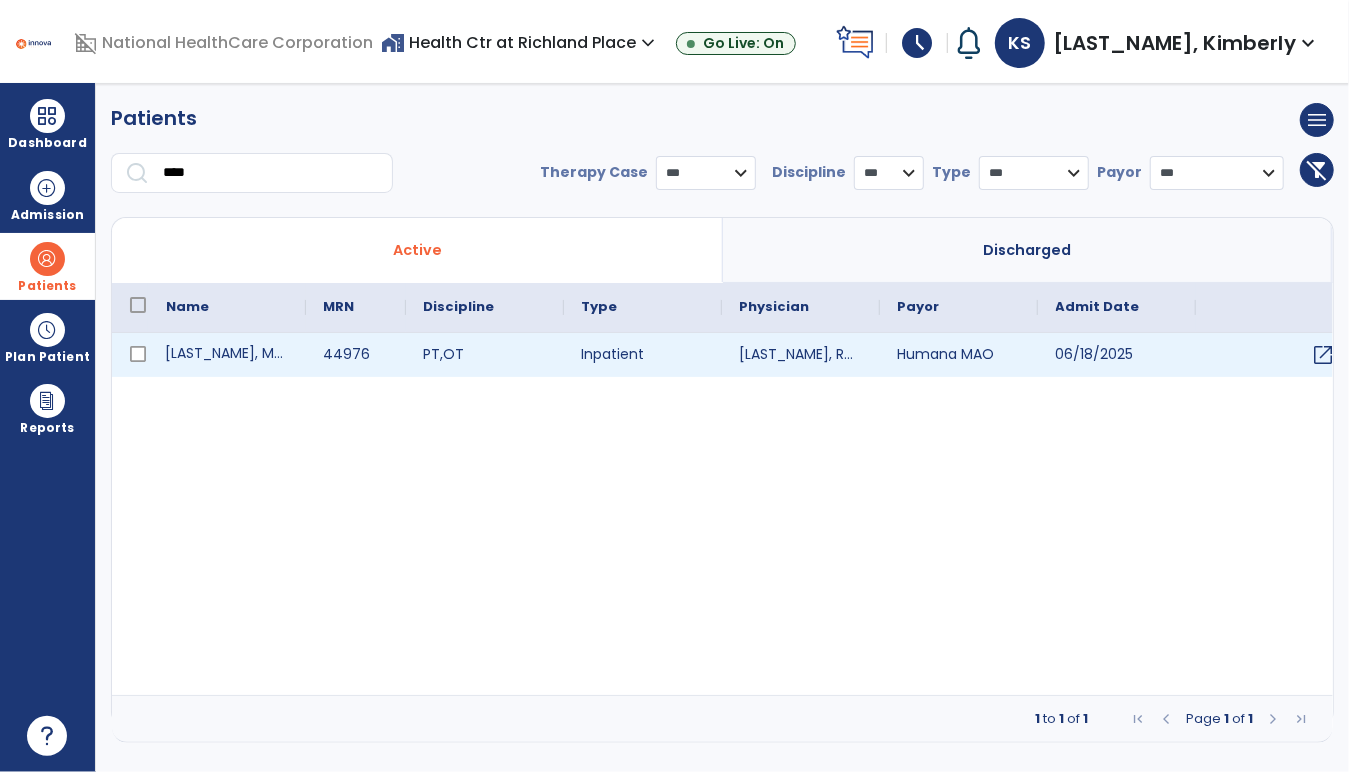 click on "[LAST_NAME], Mary" at bounding box center (227, 355) 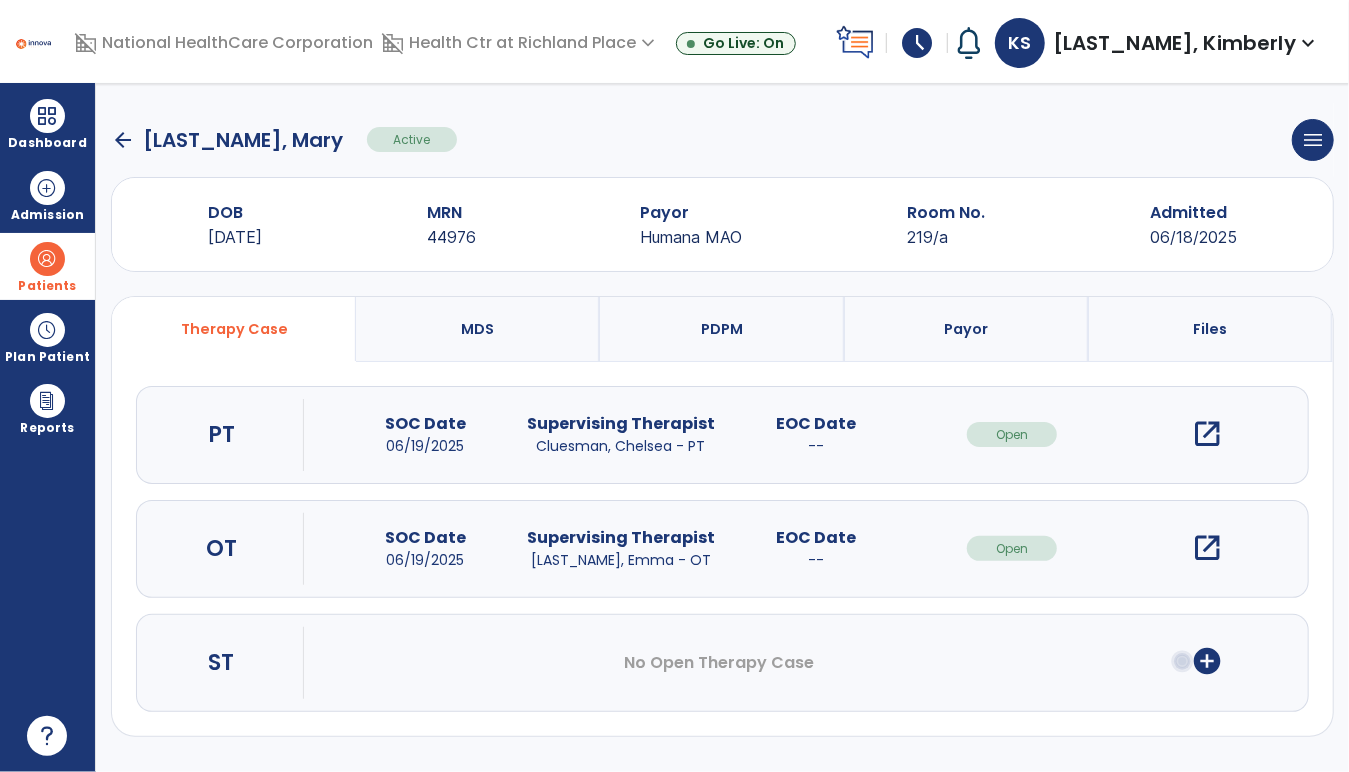 click on "open_in_new" at bounding box center (1207, 434) 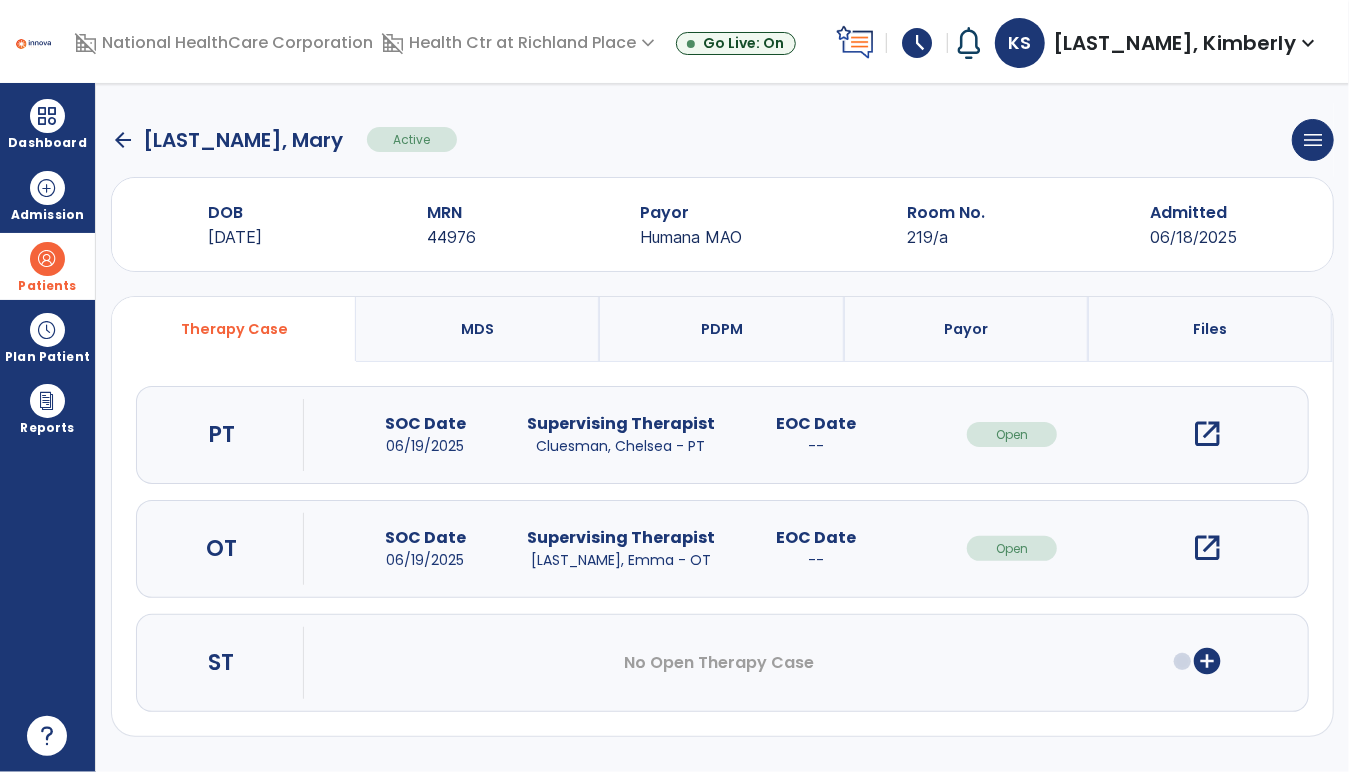 click on "open_in_new" at bounding box center (1207, 434) 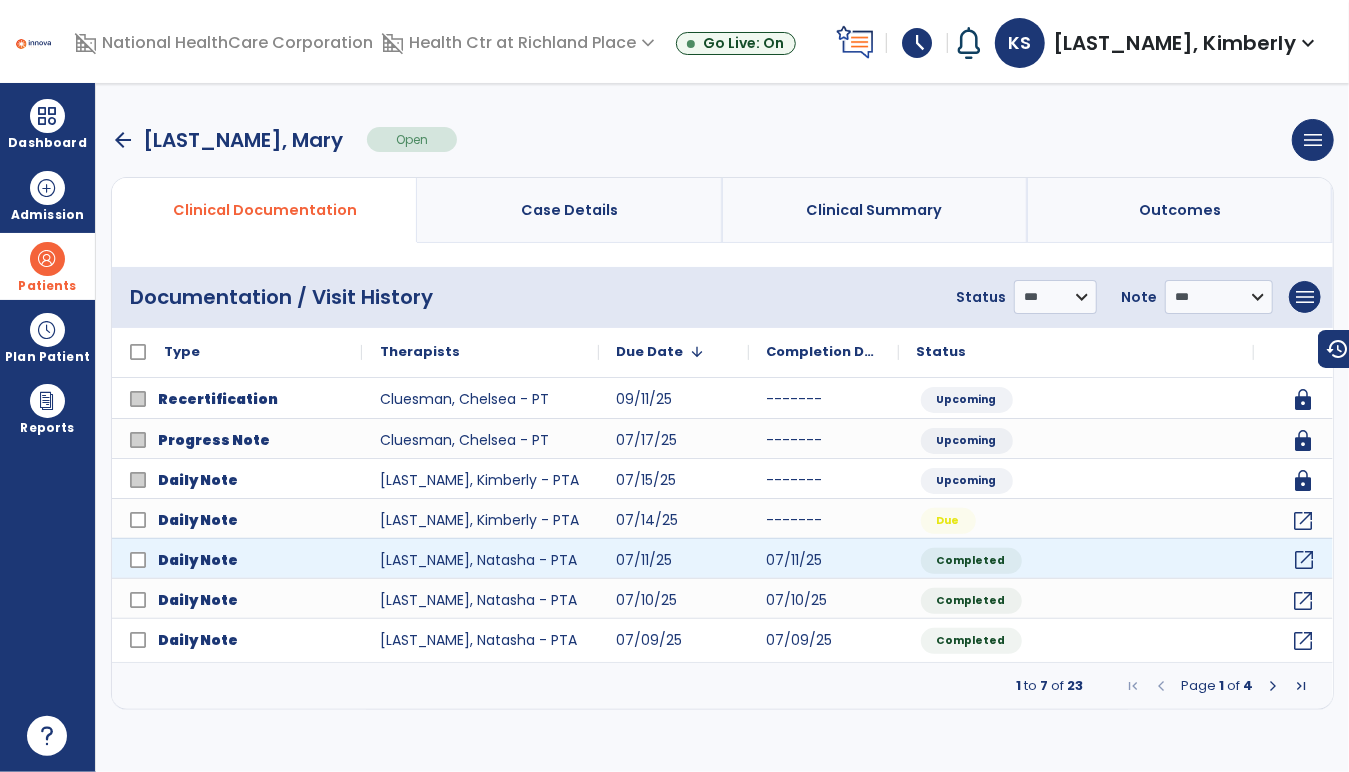 click on "open_in_new" 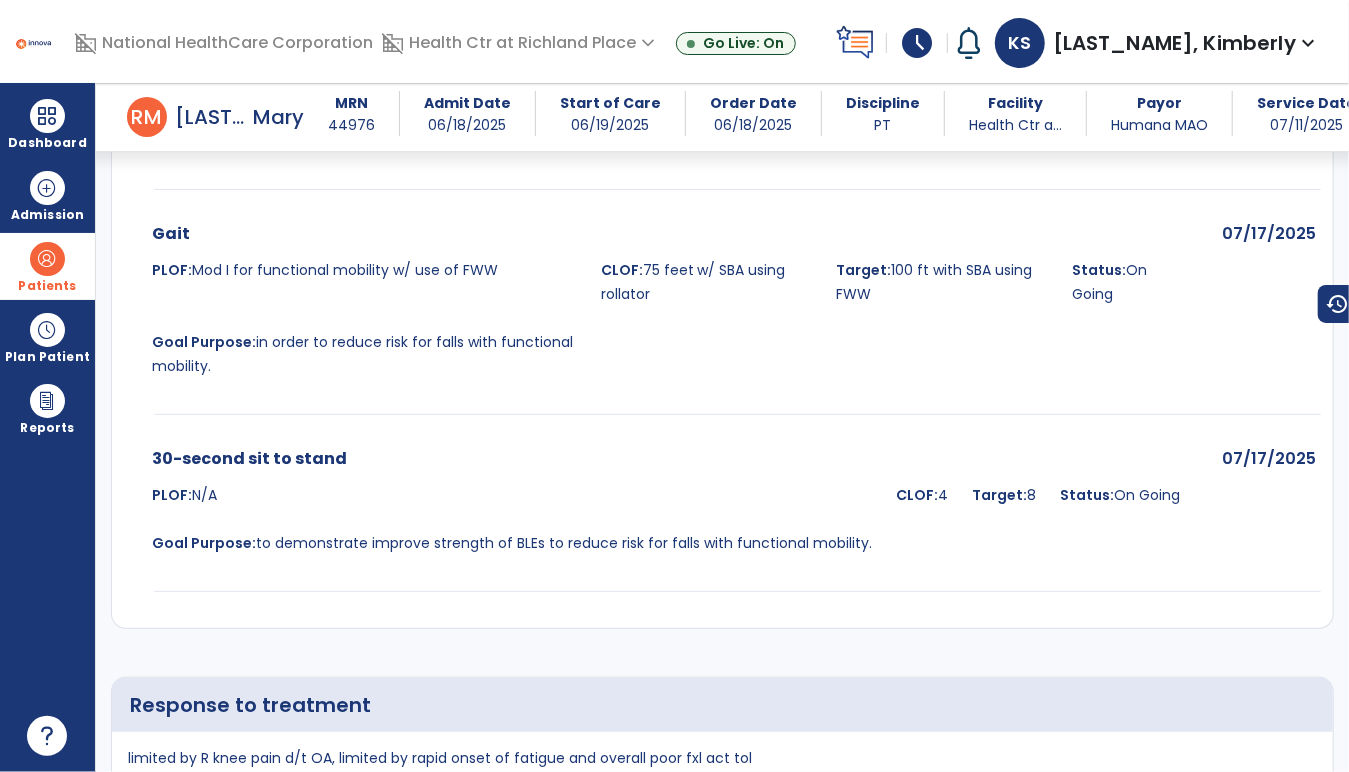 scroll, scrollTop: 3333, scrollLeft: 0, axis: vertical 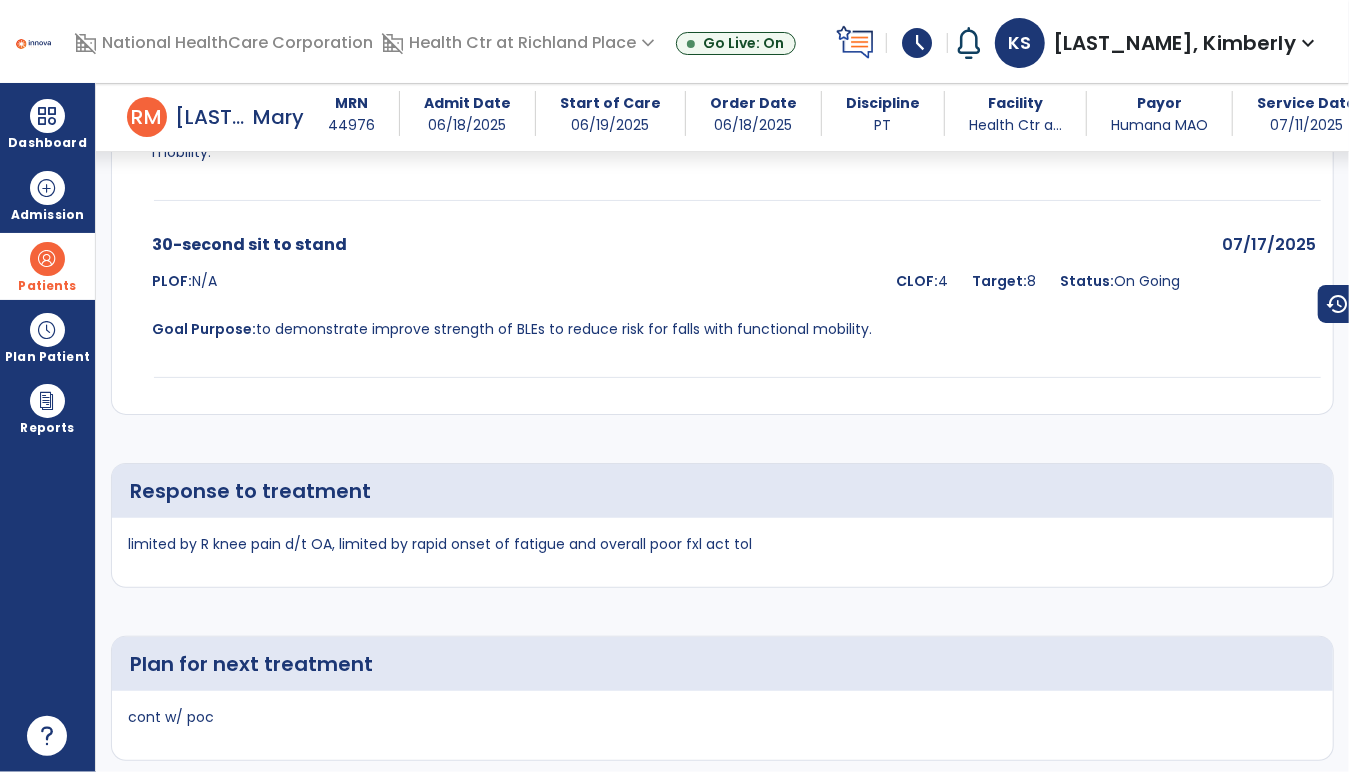 click on "Patients" at bounding box center (47, 266) 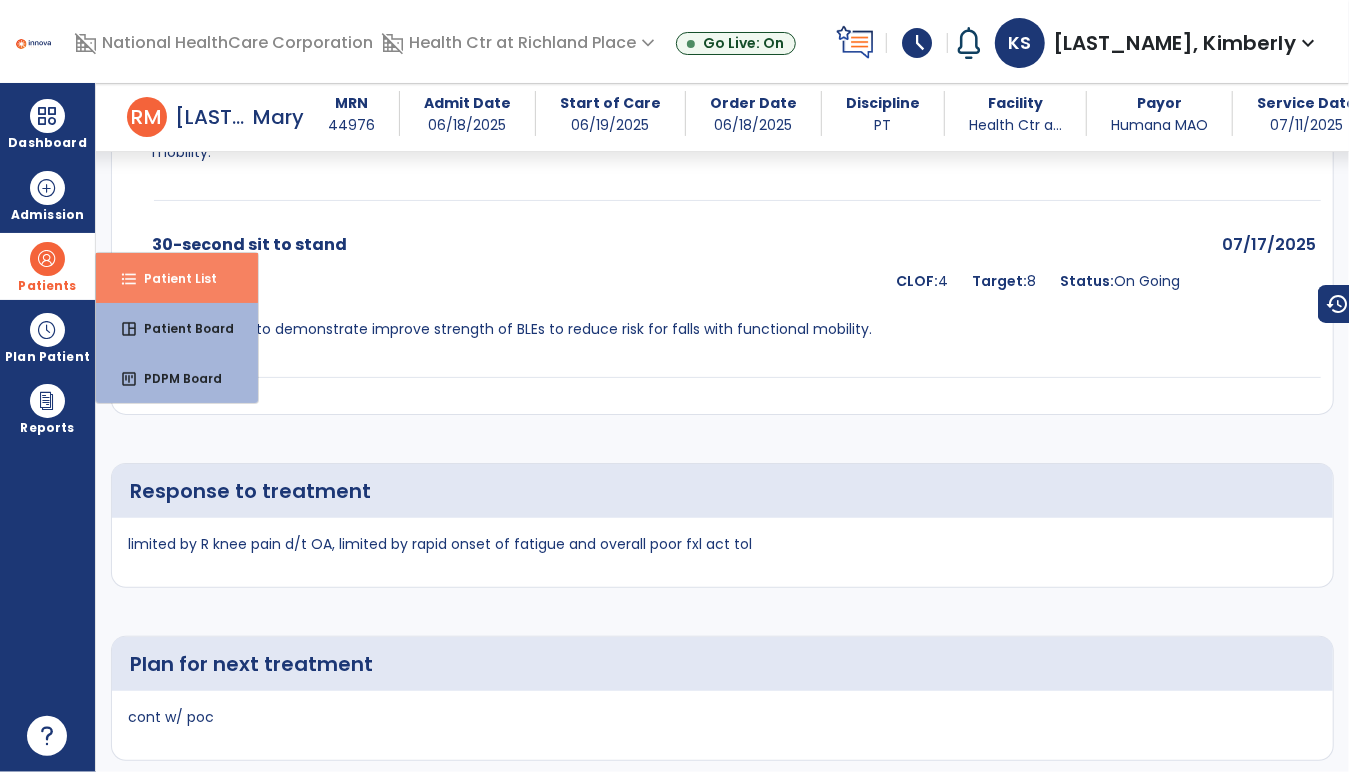 click on "Patient List" at bounding box center (172, 278) 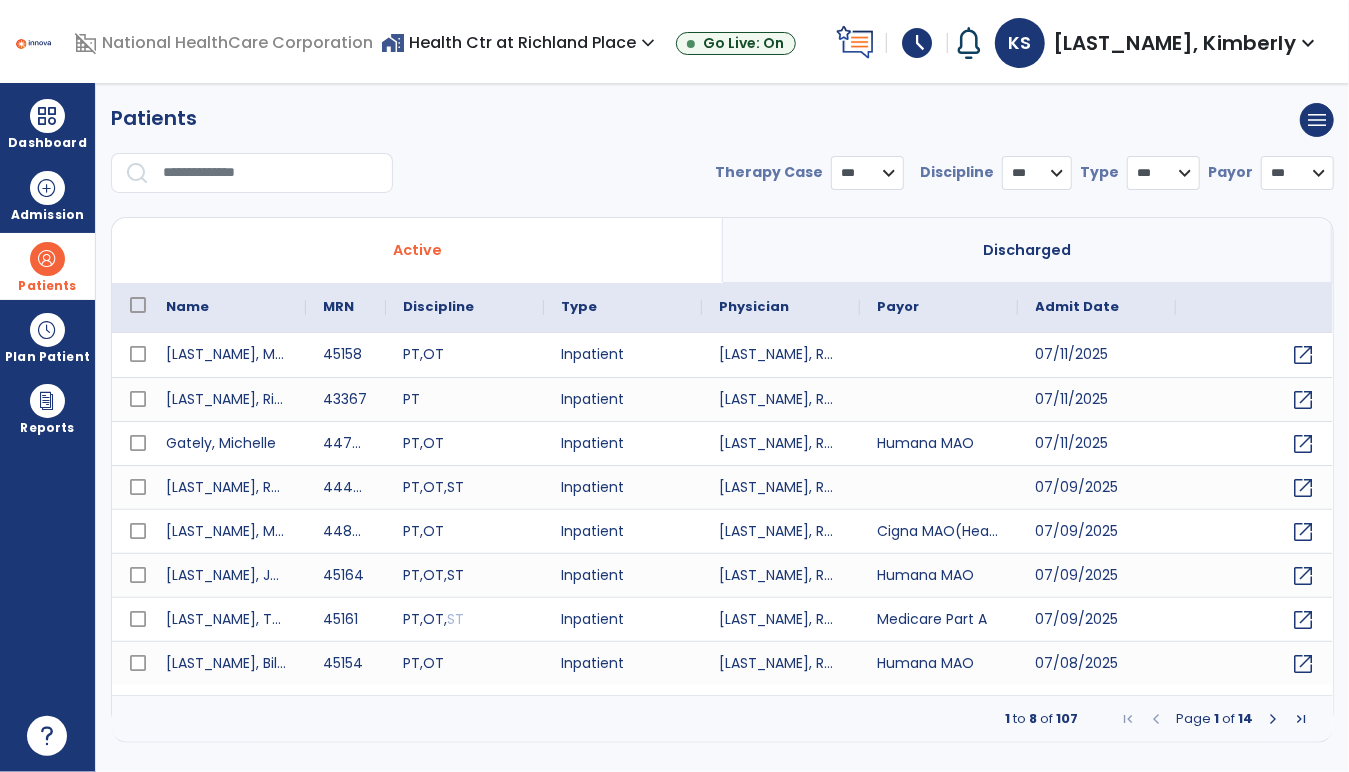 select on "***" 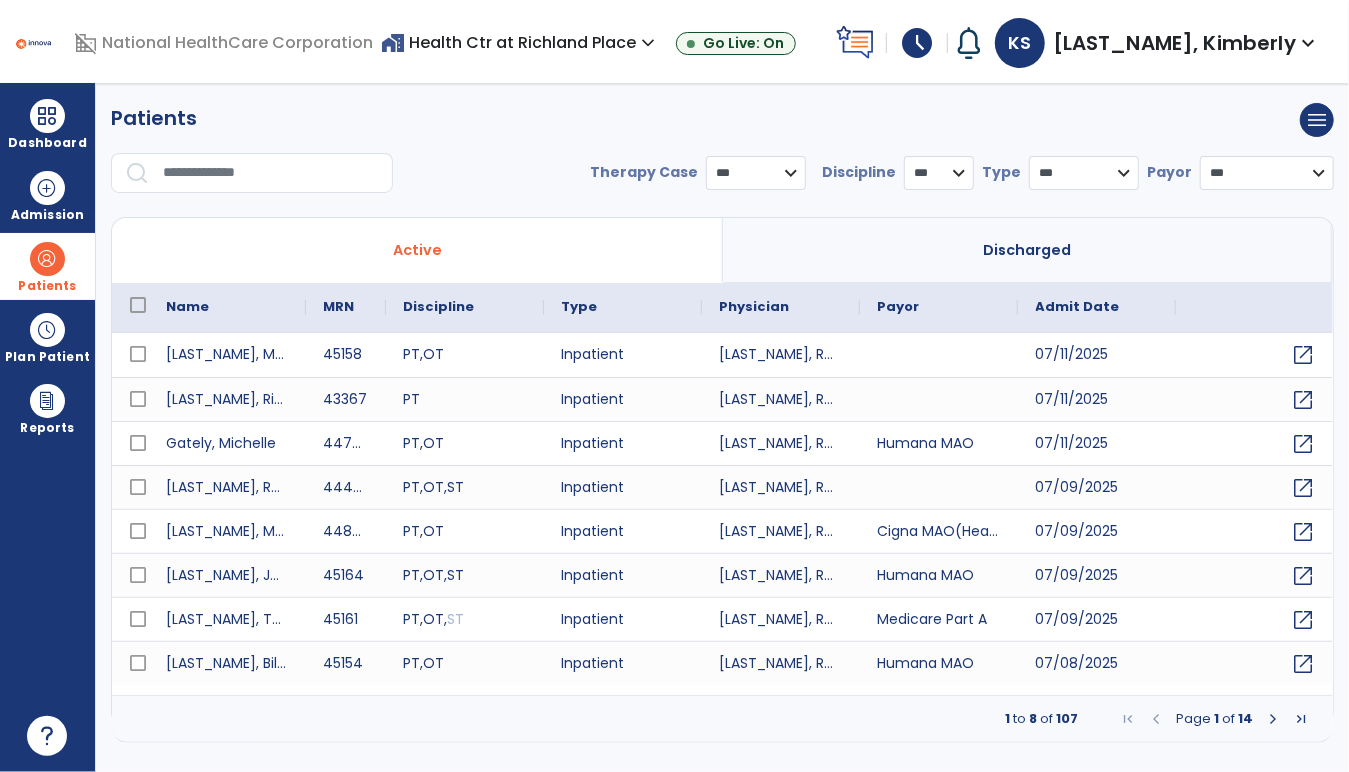 drag, startPoint x: 193, startPoint y: 180, endPoint x: 162, endPoint y: 179, distance: 31.016125 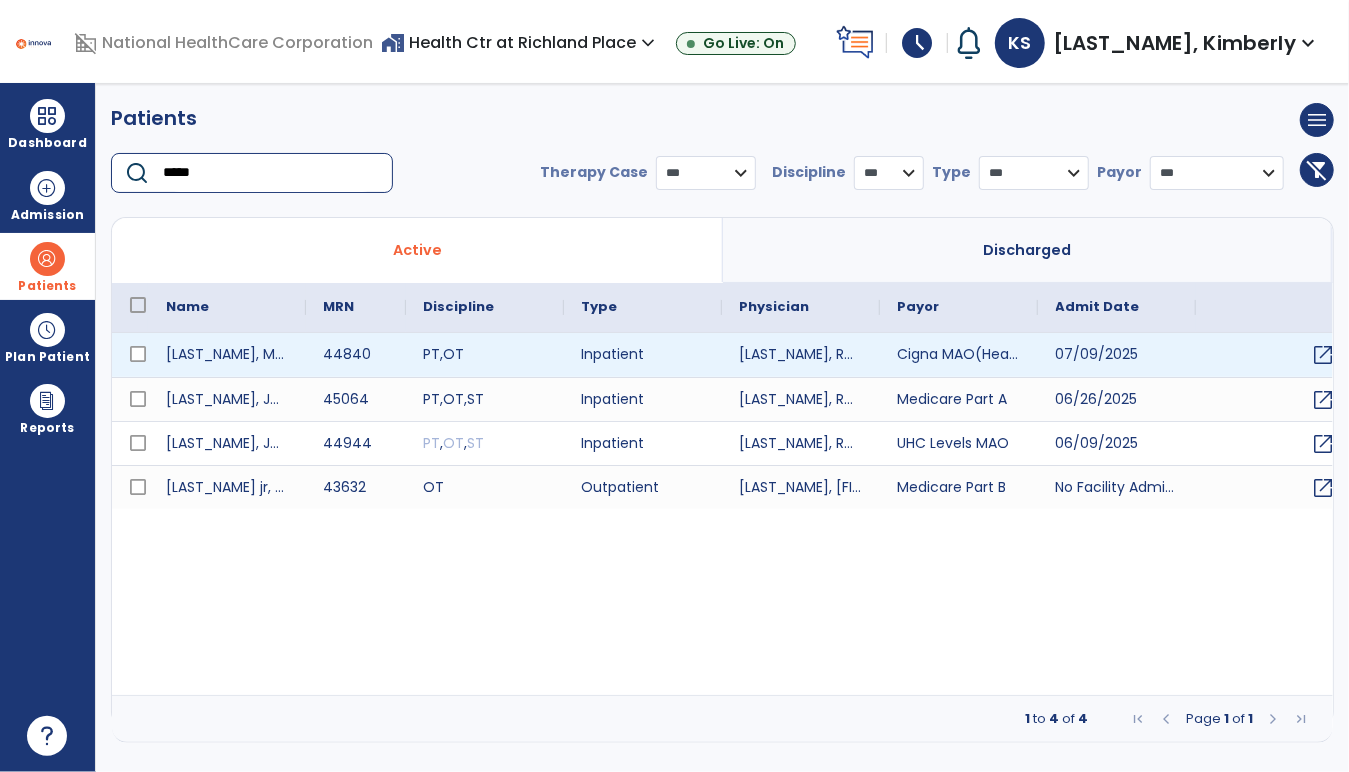type on "*****" 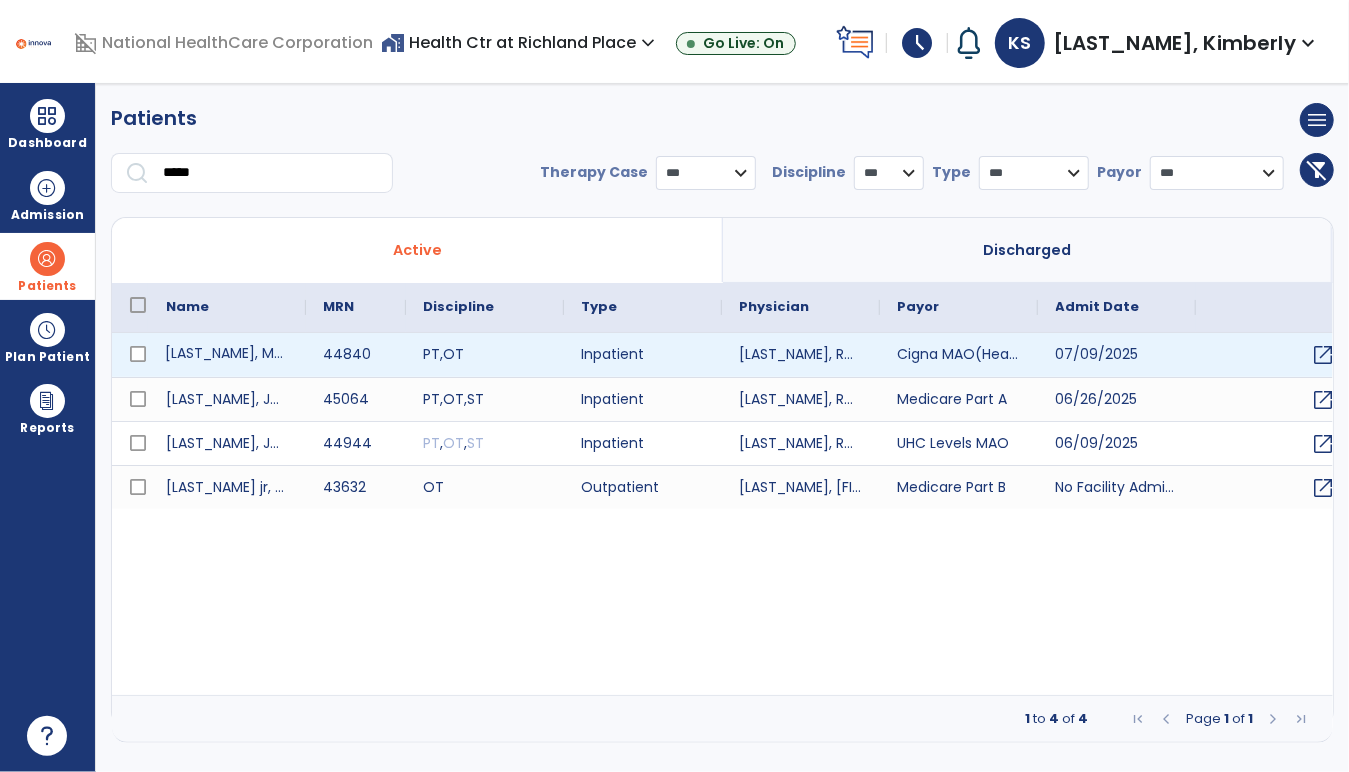 click on "[LAST_NAME], Mary" at bounding box center [227, 355] 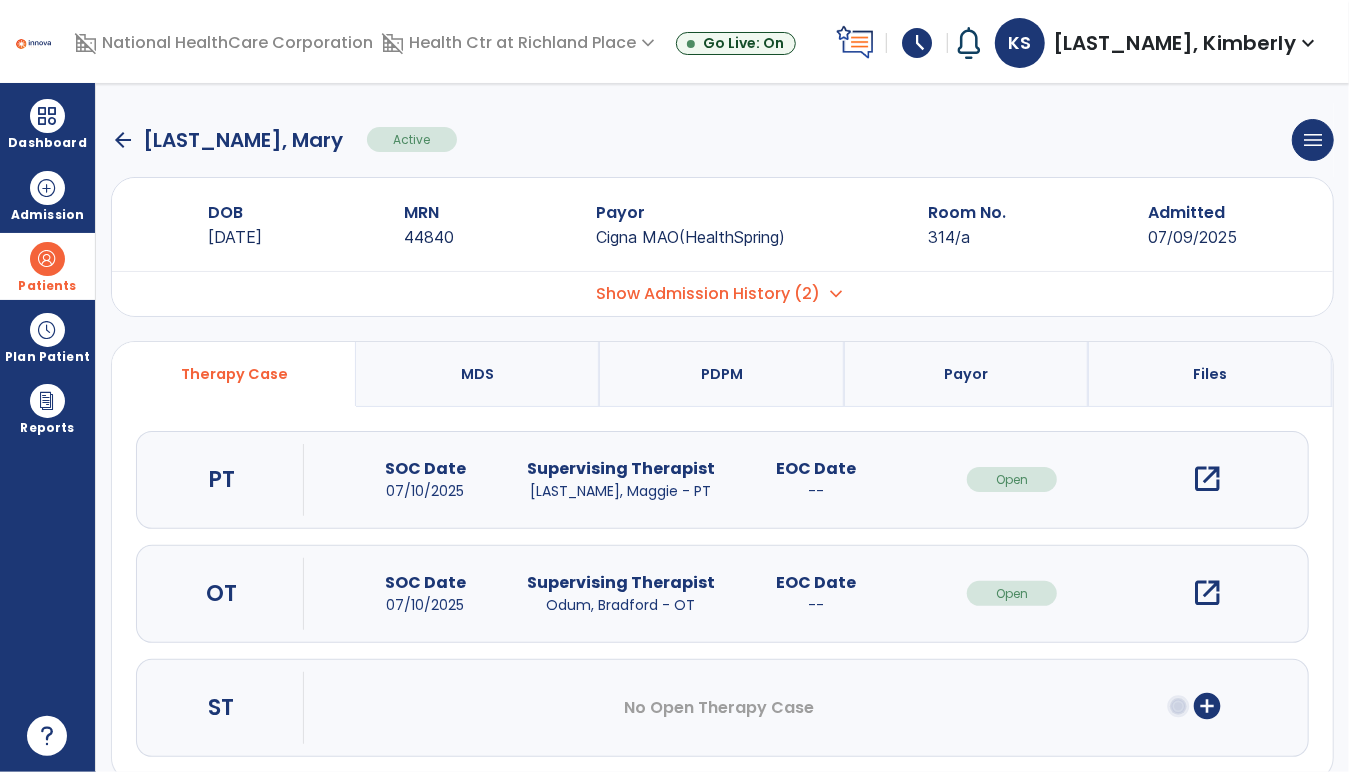 click on "open_in_new" at bounding box center (1207, 479) 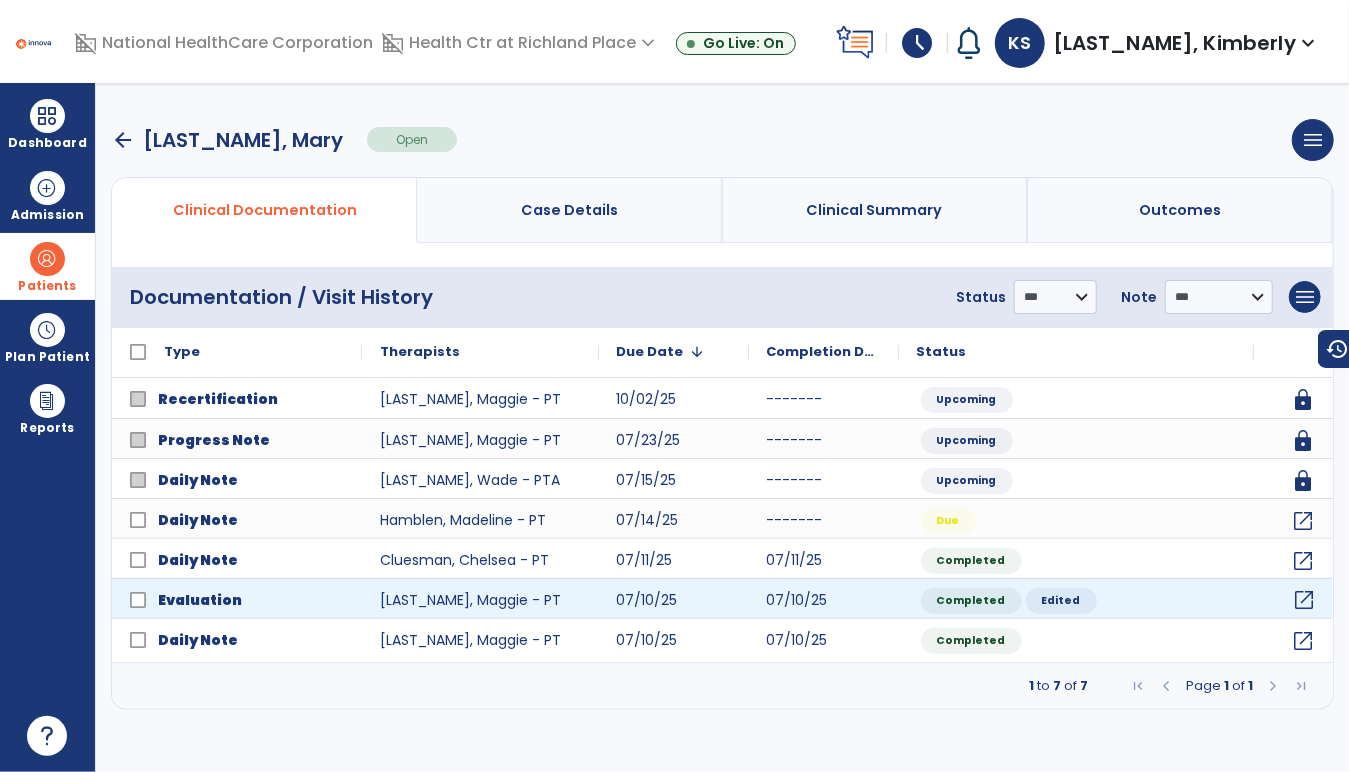 click on "open_in_new" 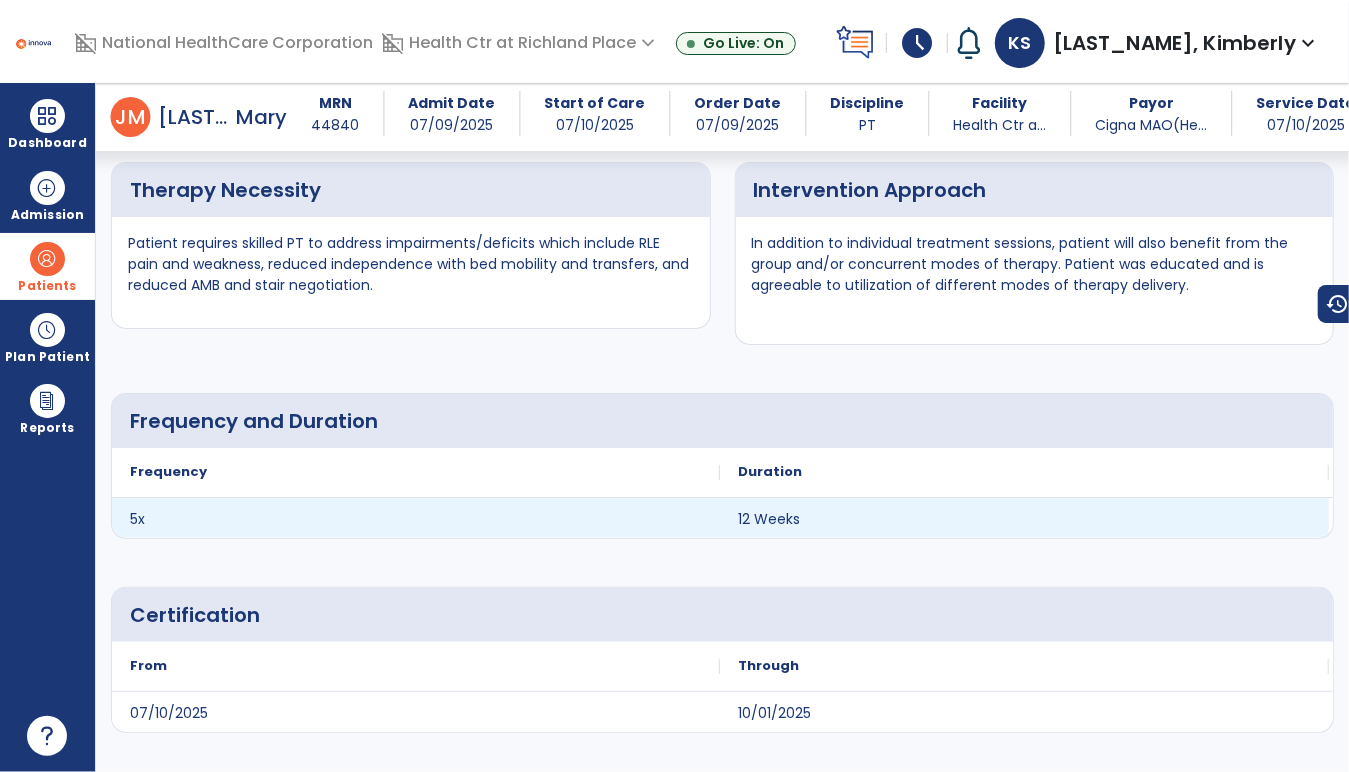 scroll, scrollTop: 4000, scrollLeft: 0, axis: vertical 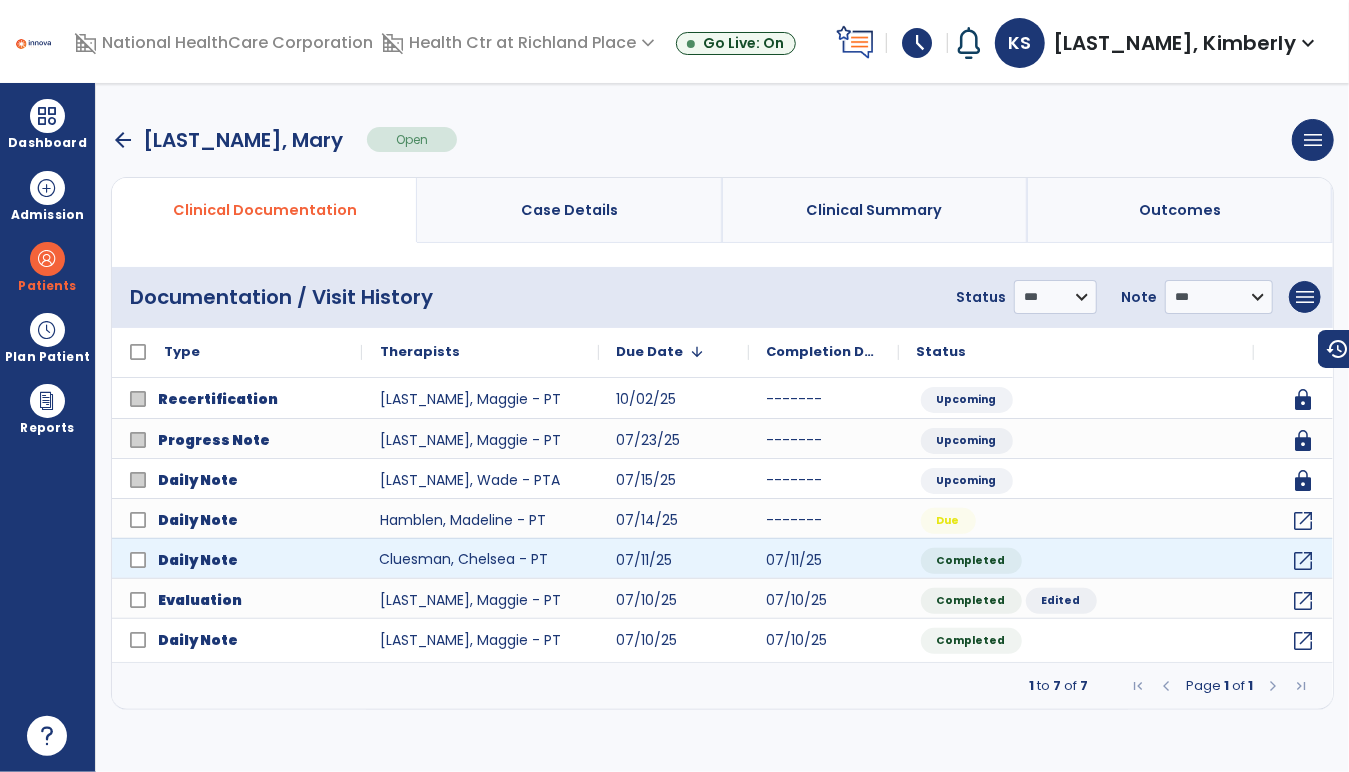 click on "Cluesman, Chelsea - PT" 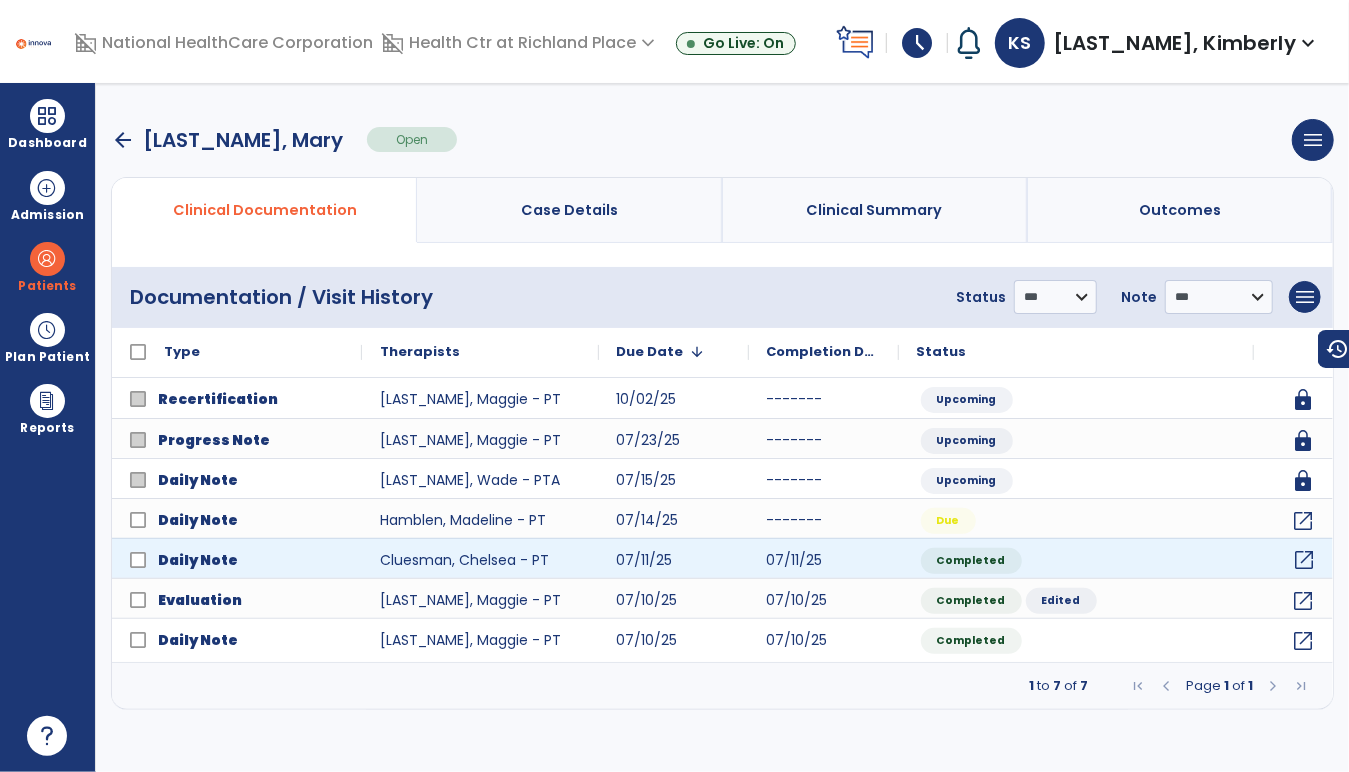 click on "open_in_new" 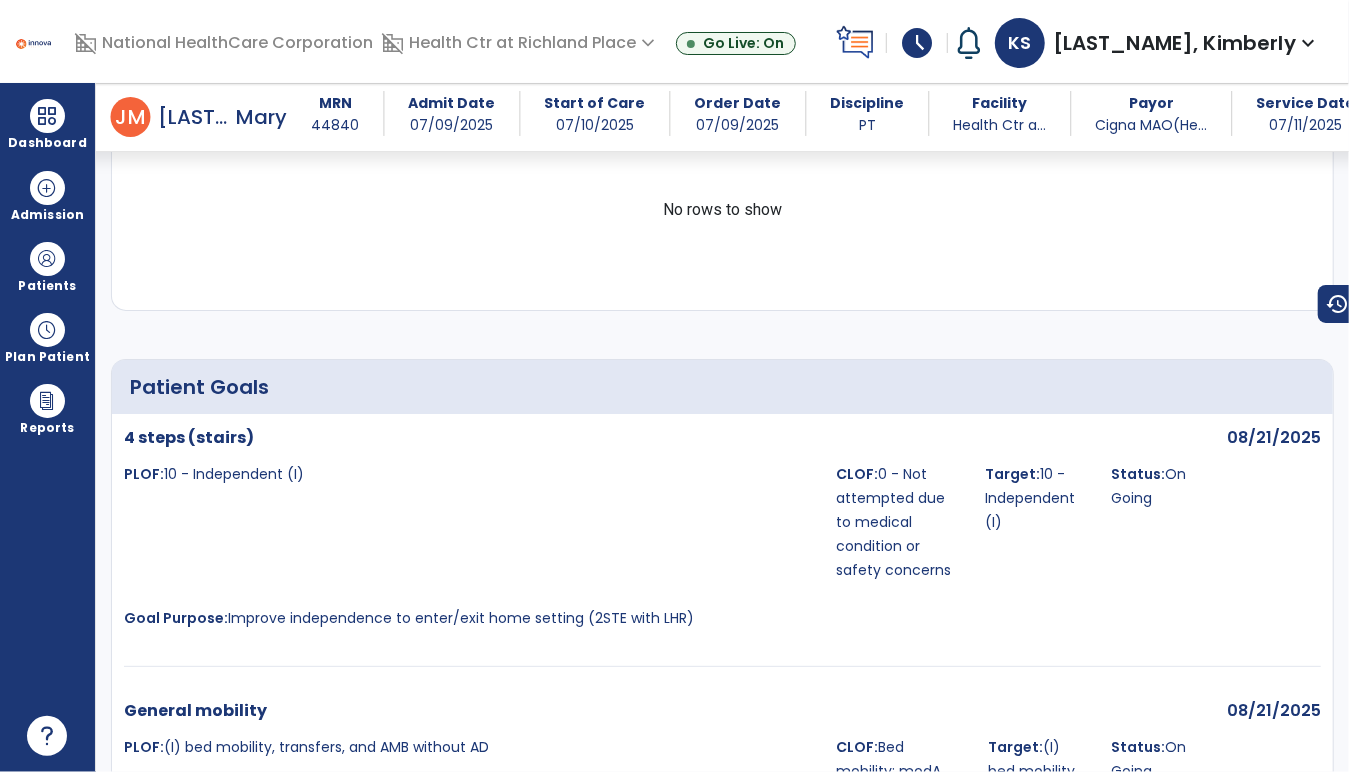 scroll, scrollTop: 2431, scrollLeft: 0, axis: vertical 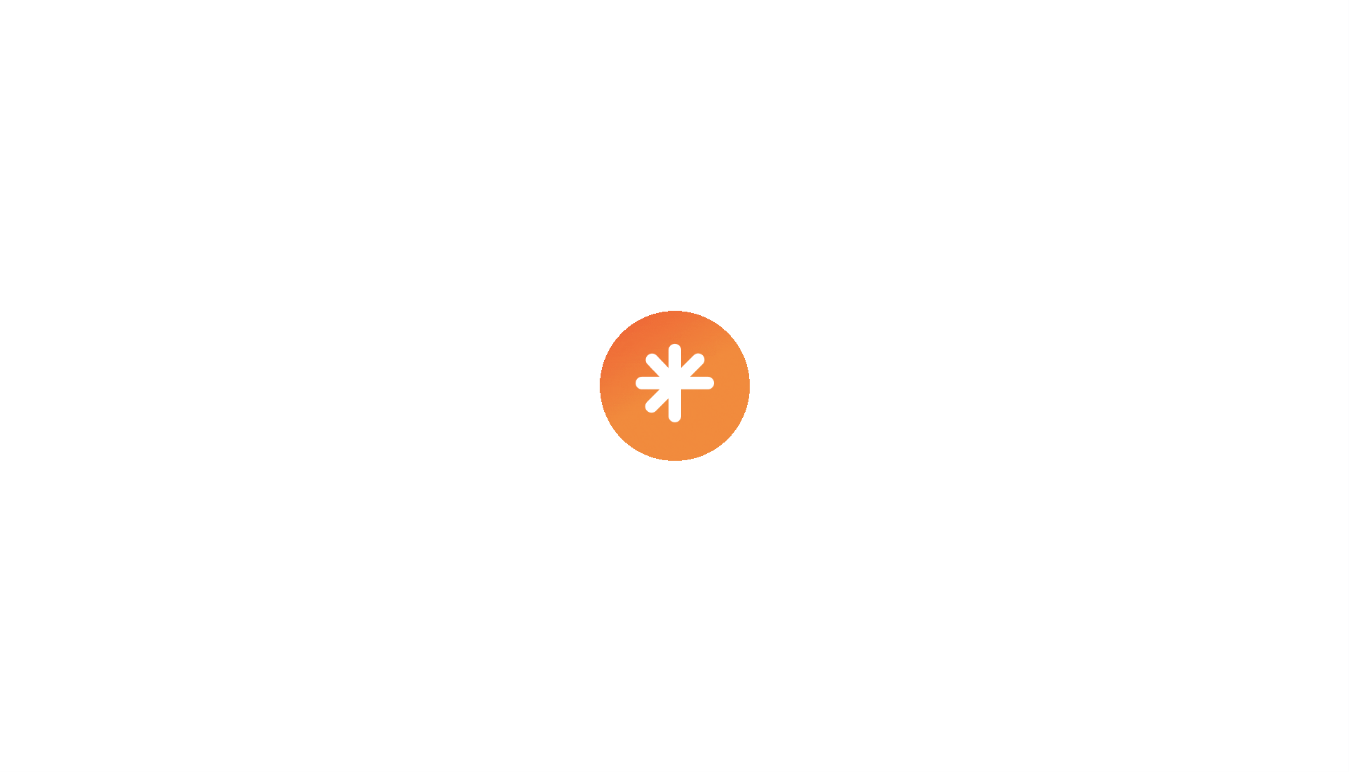 select on "****" 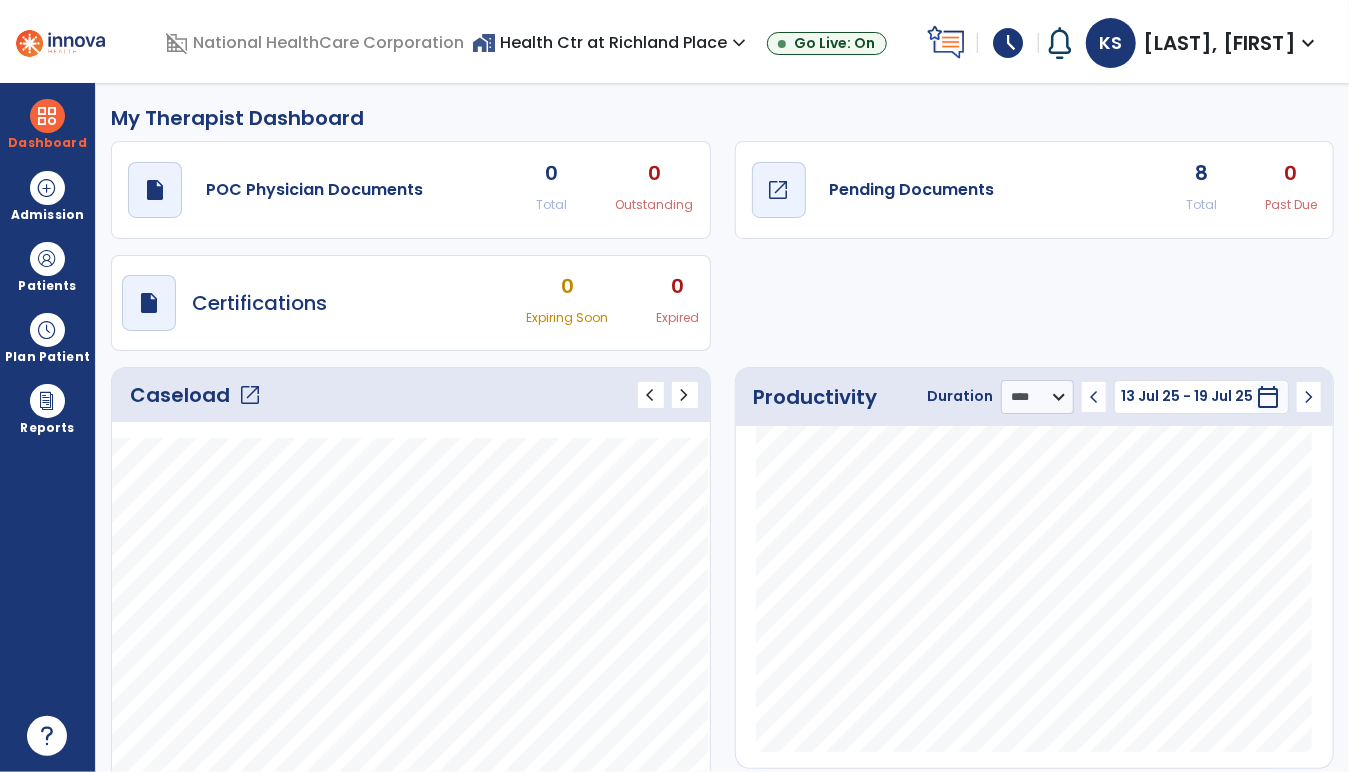 click on "Pending Documents" 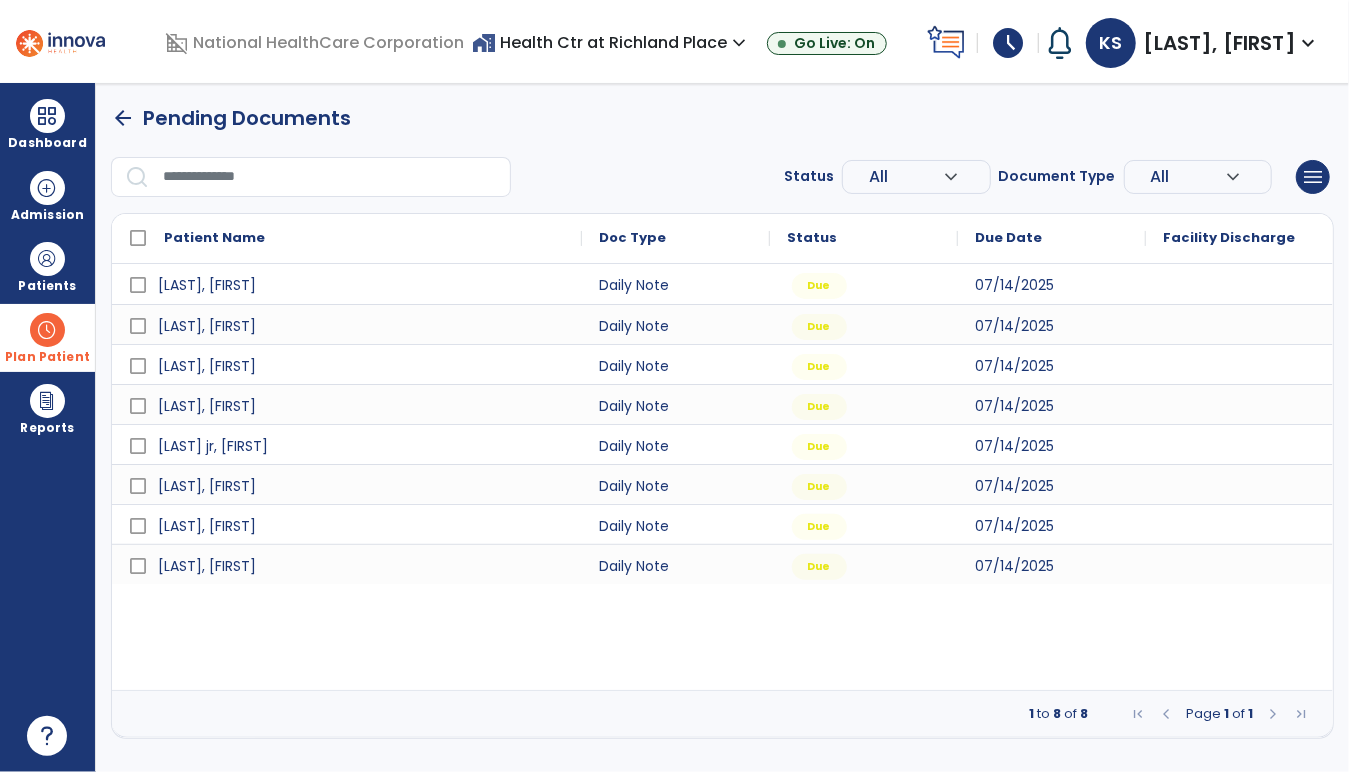 click at bounding box center (47, 330) 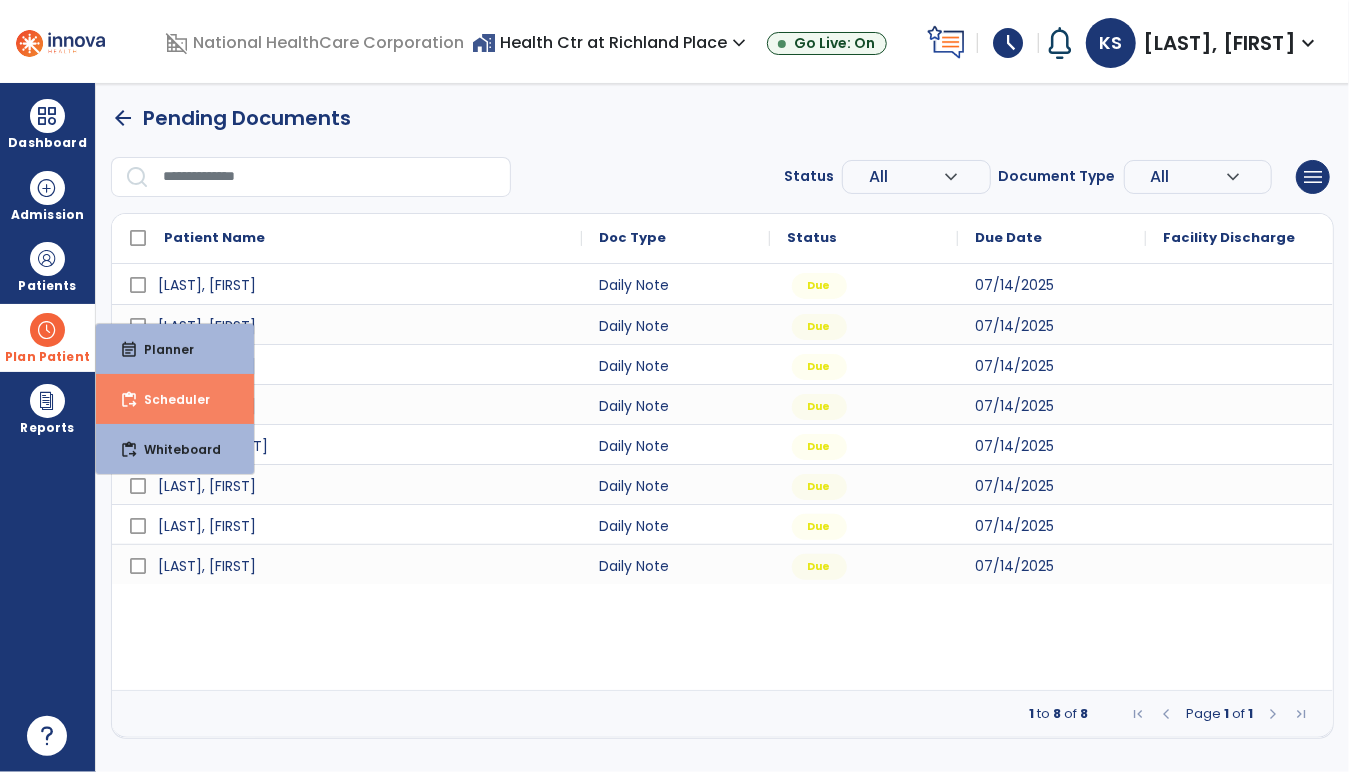 click on "Scheduler" at bounding box center (169, 399) 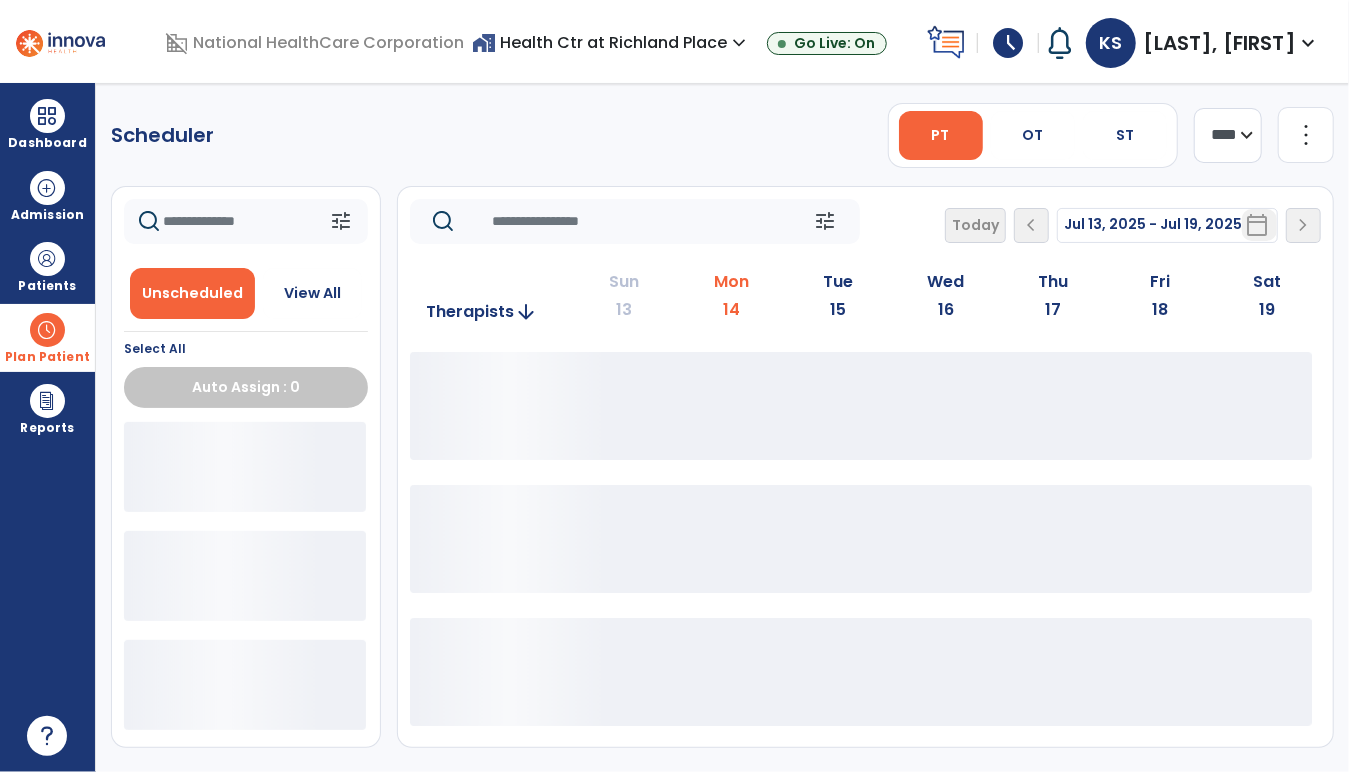 click 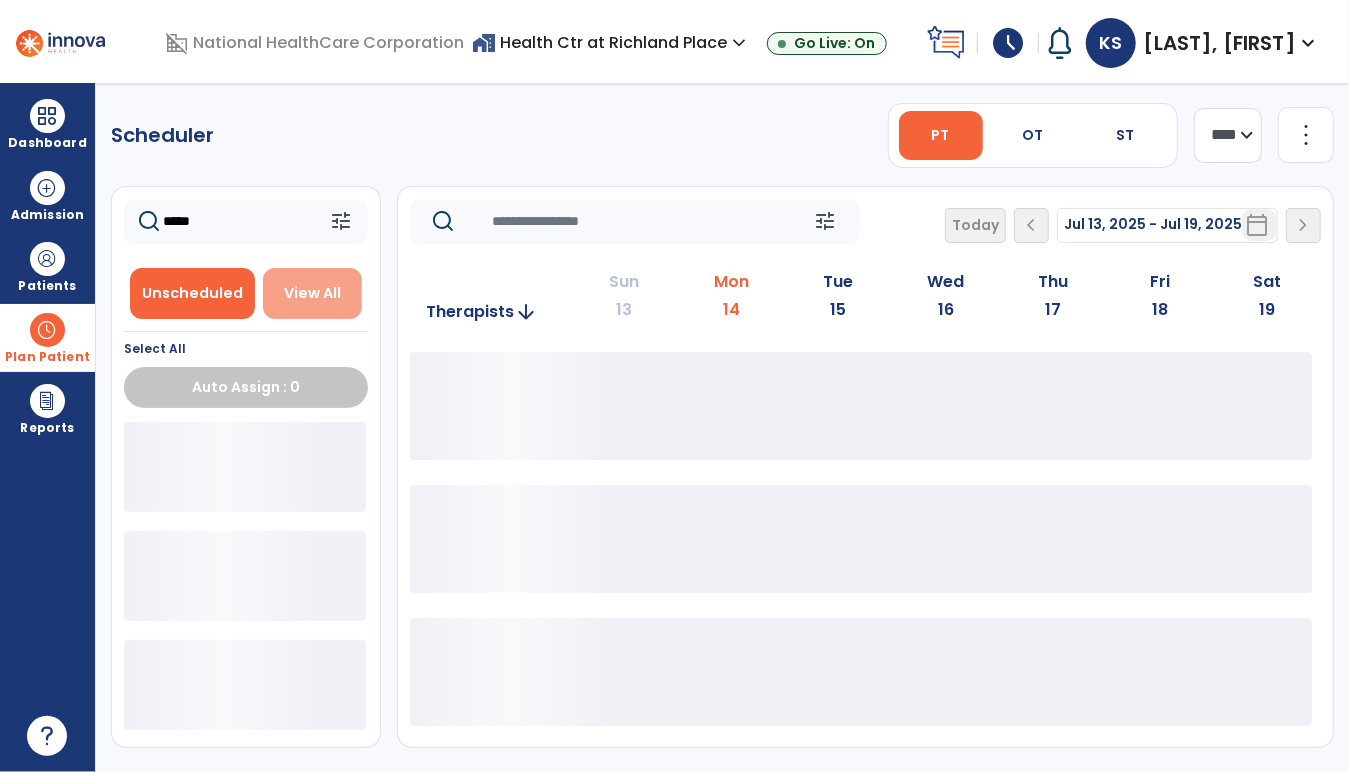 type on "*****" 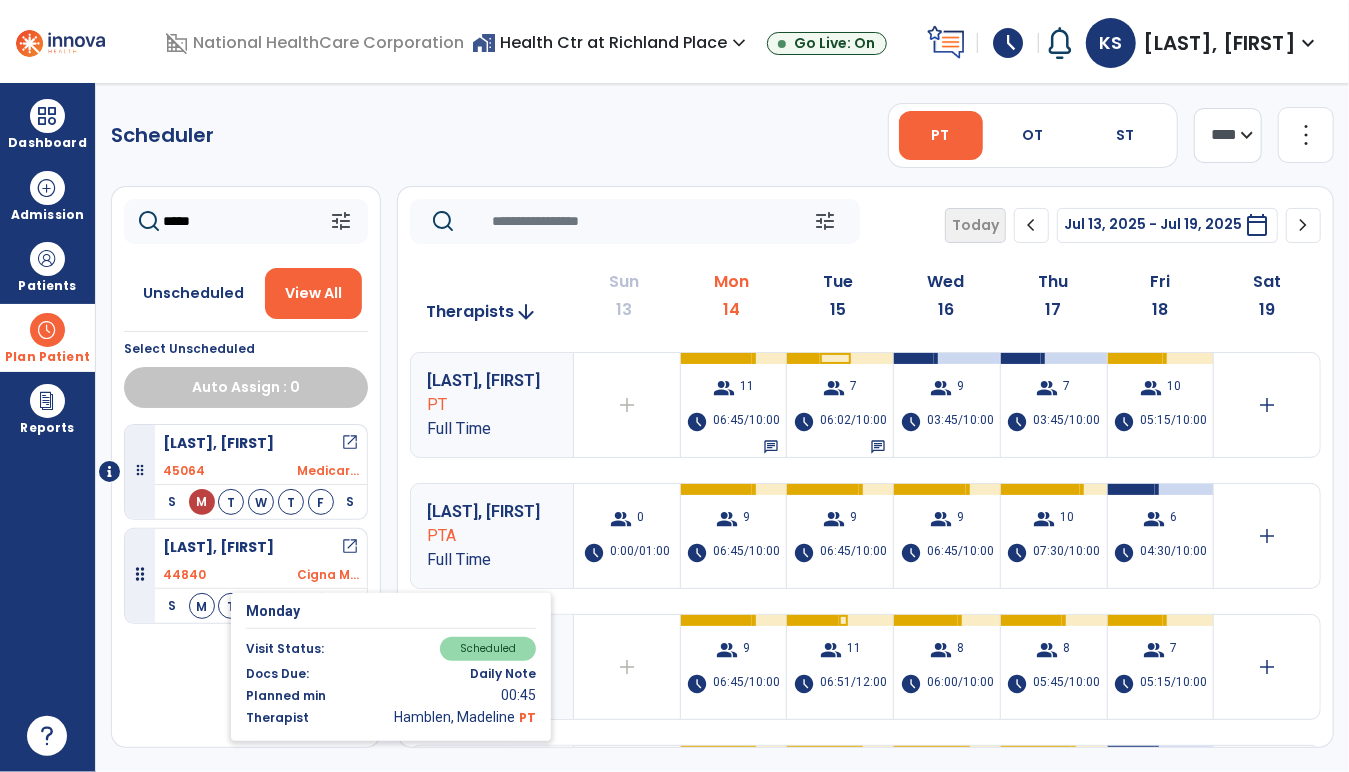 click on "M" at bounding box center [202, 606] 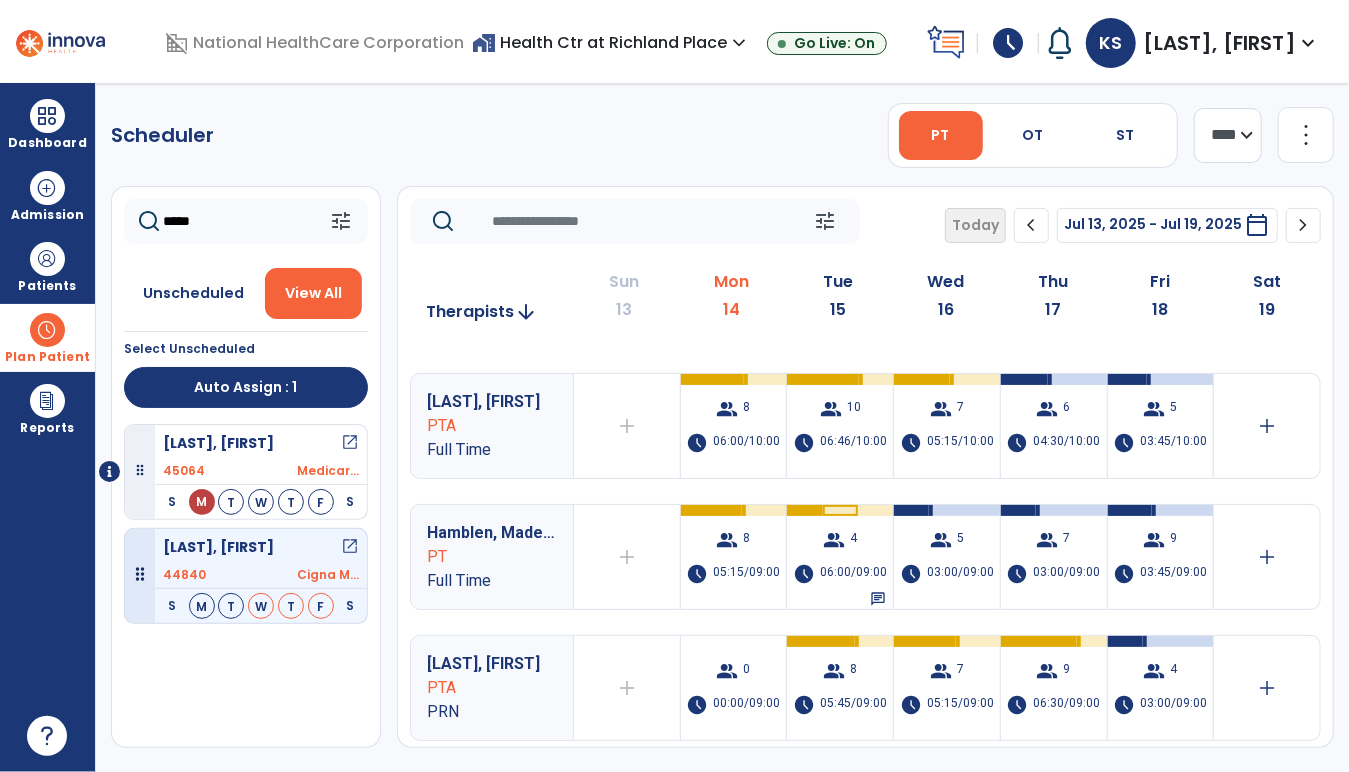 scroll, scrollTop: 555, scrollLeft: 0, axis: vertical 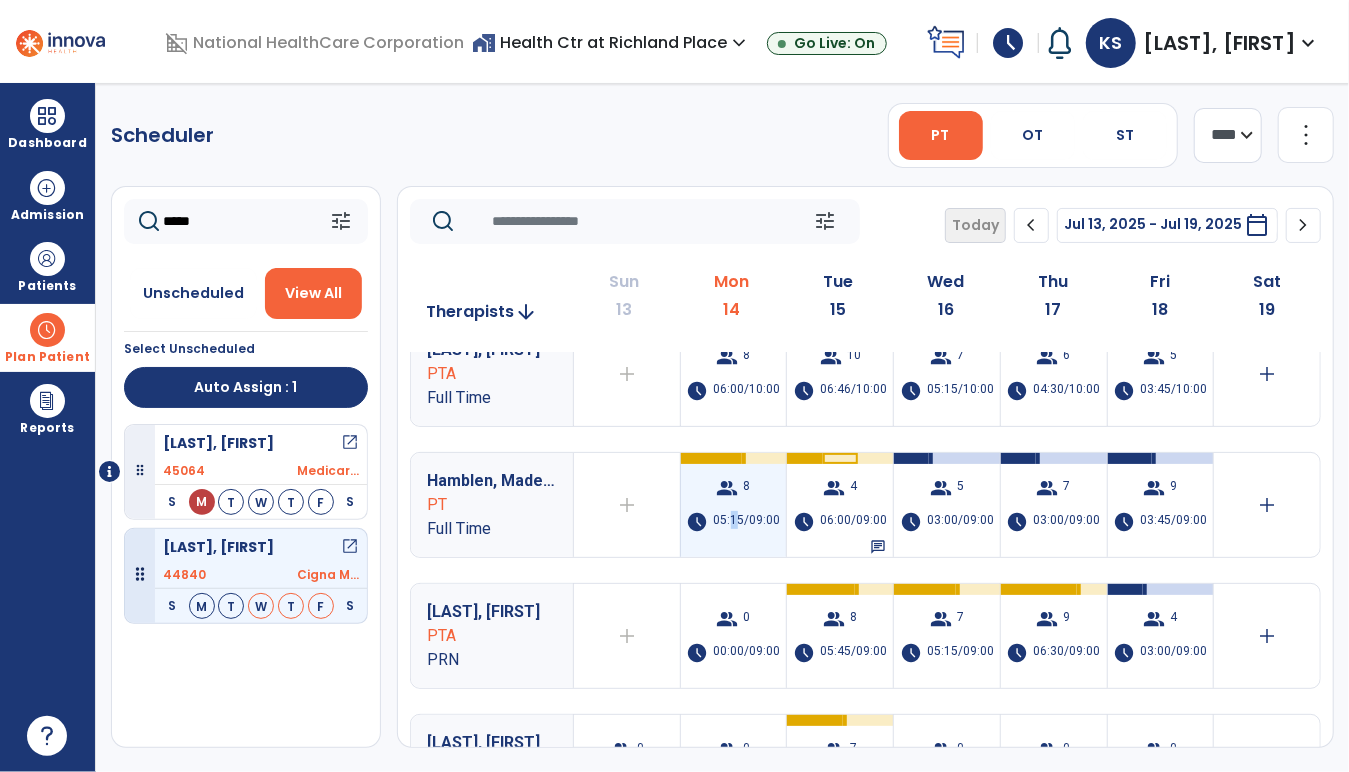 click on "05:15/09:00" at bounding box center [747, 522] 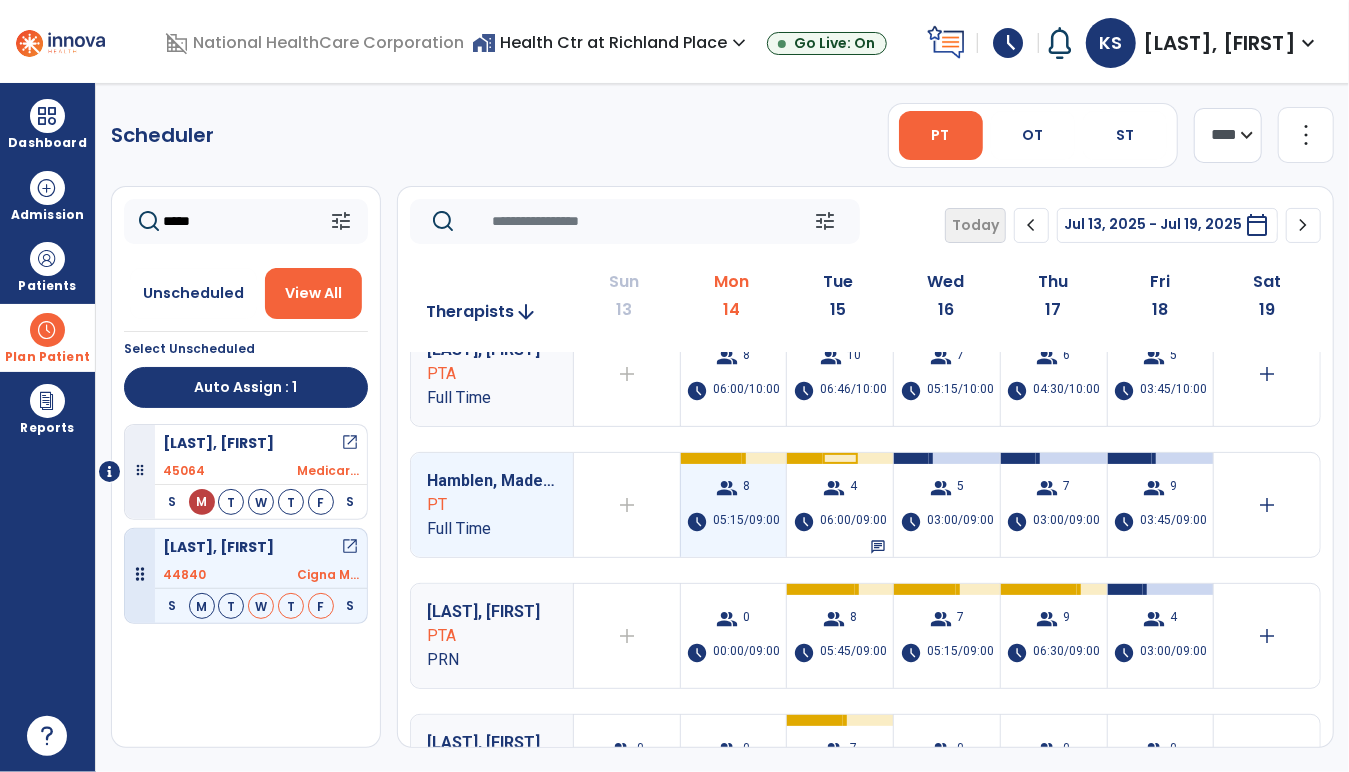 click on "group  8  schedule  05:15/09:00" at bounding box center [734, 505] 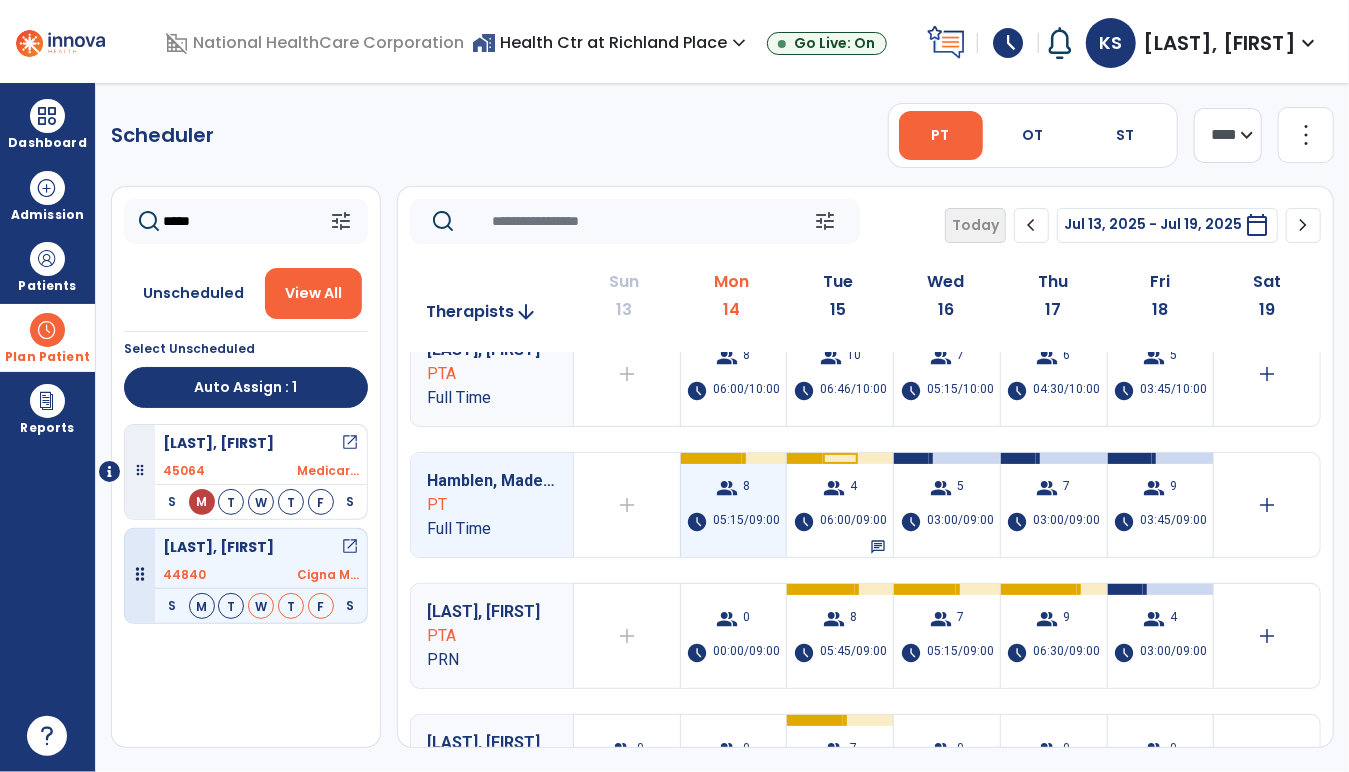 click on "group  8  schedule  05:15/09:00" at bounding box center [734, 505] 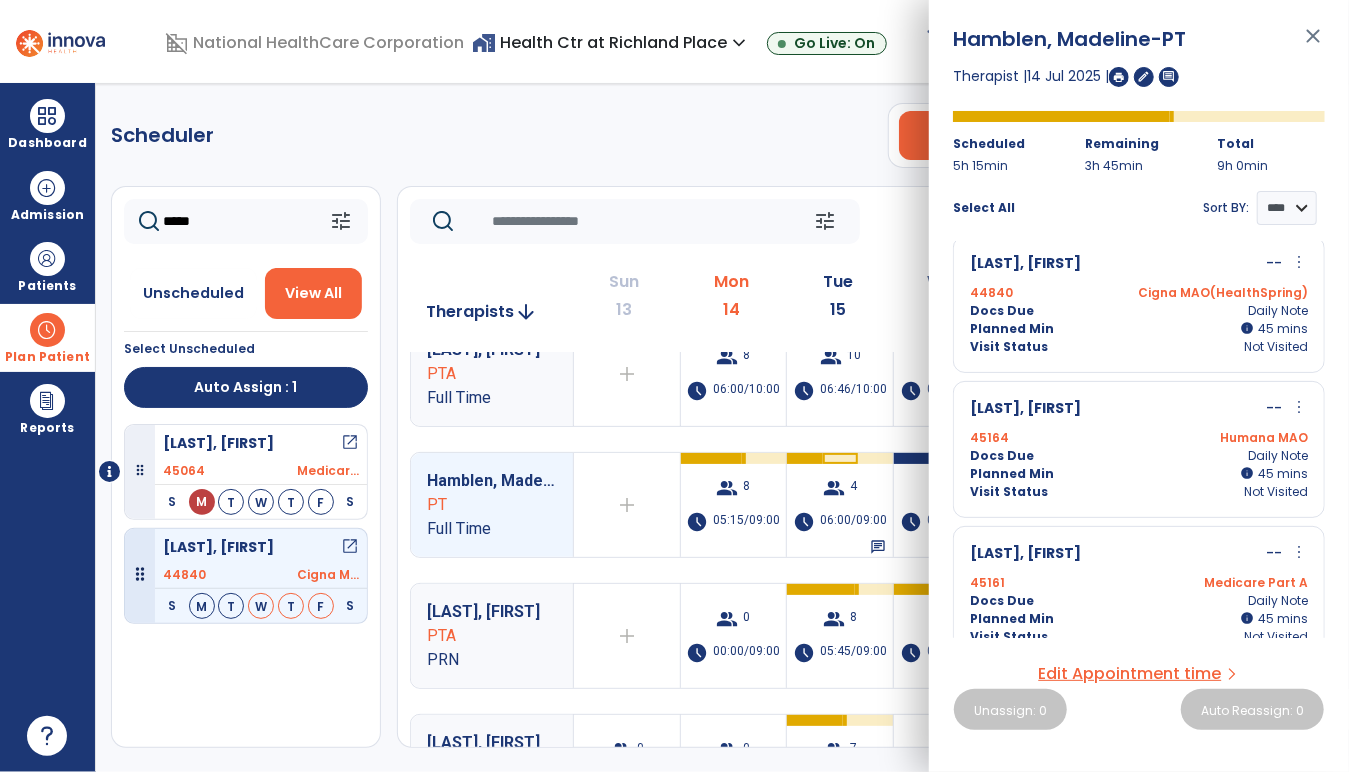 scroll, scrollTop: 555, scrollLeft: 0, axis: vertical 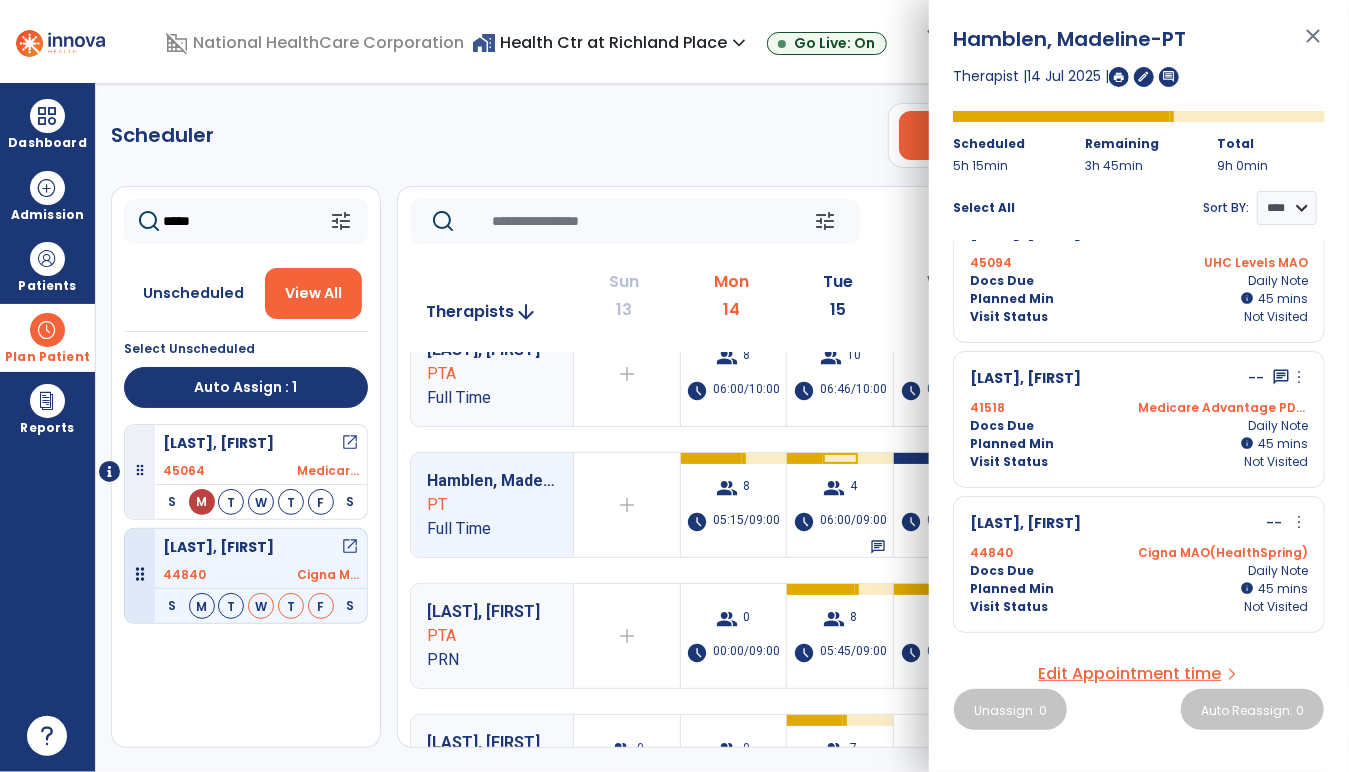 click on "more_vert" at bounding box center (1299, 522) 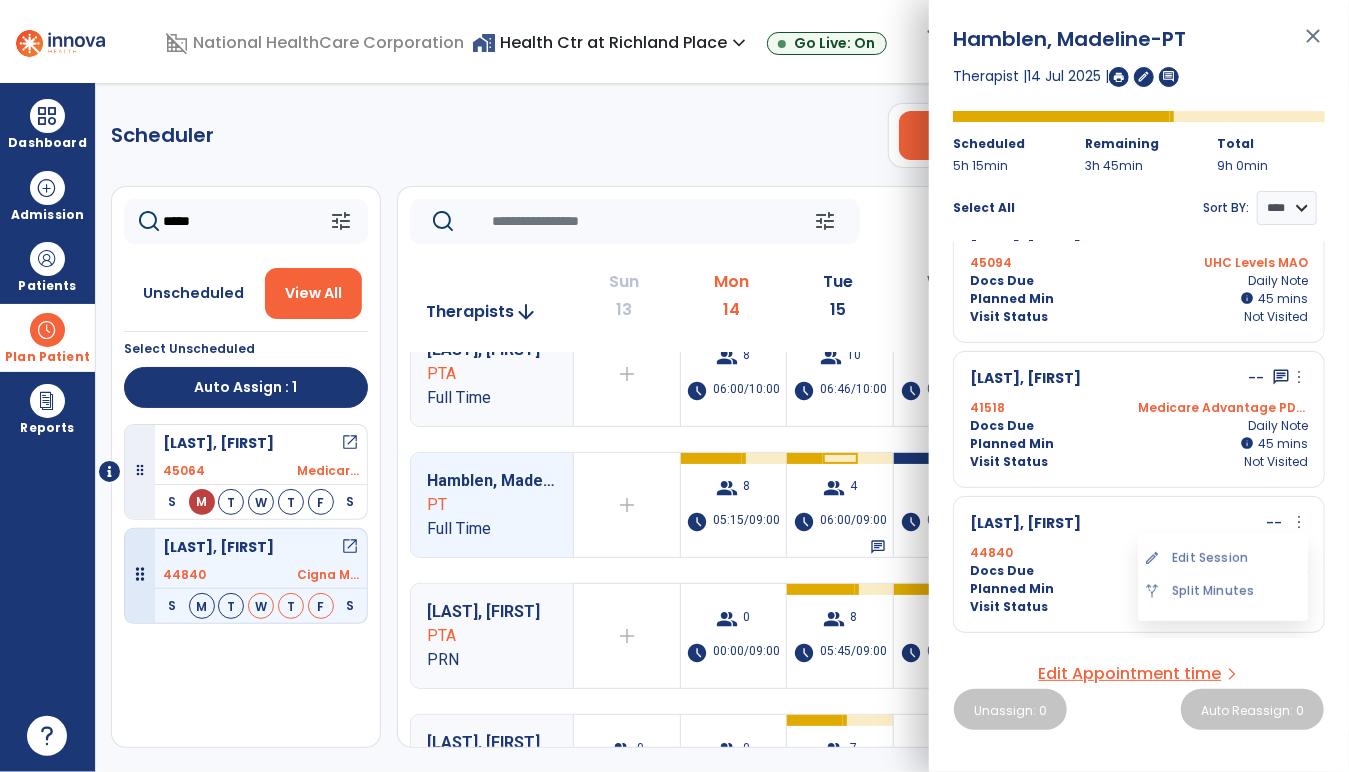 click on "more_vert" at bounding box center [1299, 522] 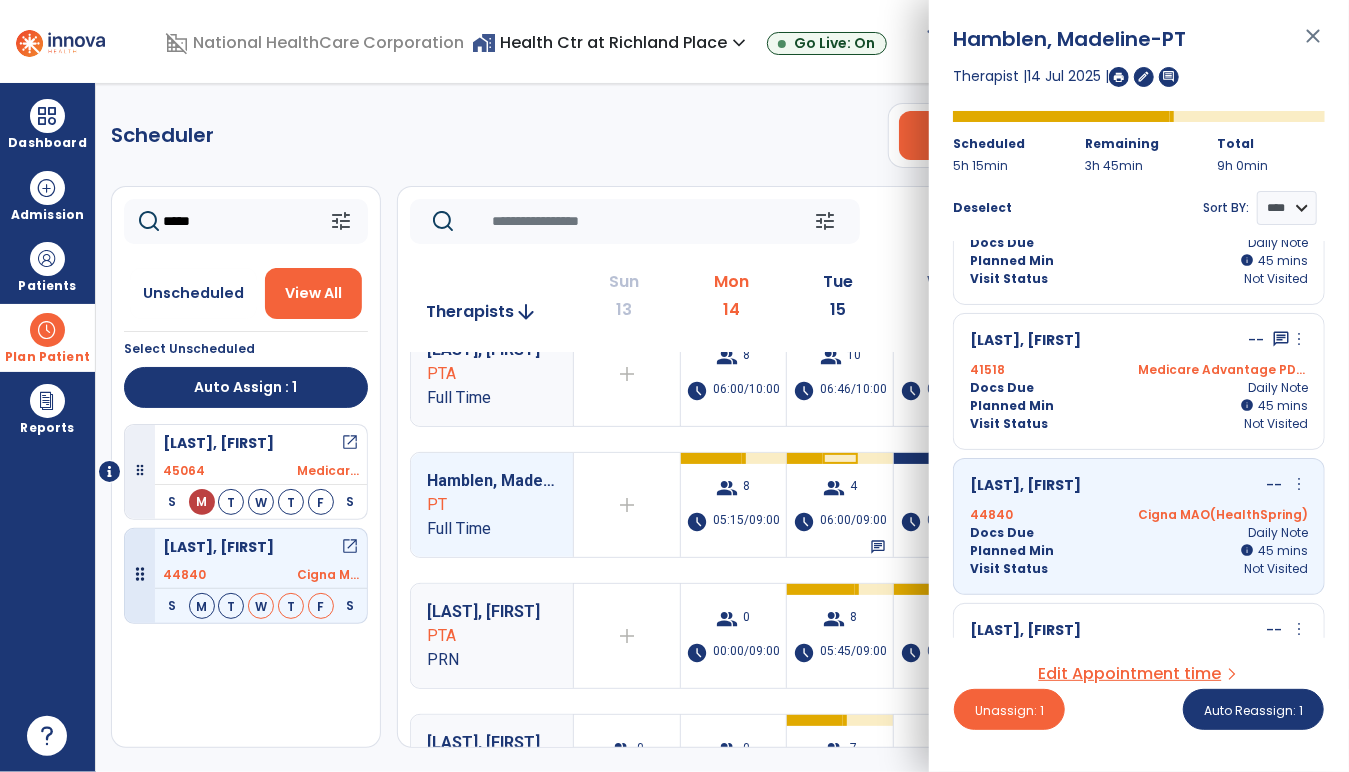 scroll, scrollTop: 333, scrollLeft: 0, axis: vertical 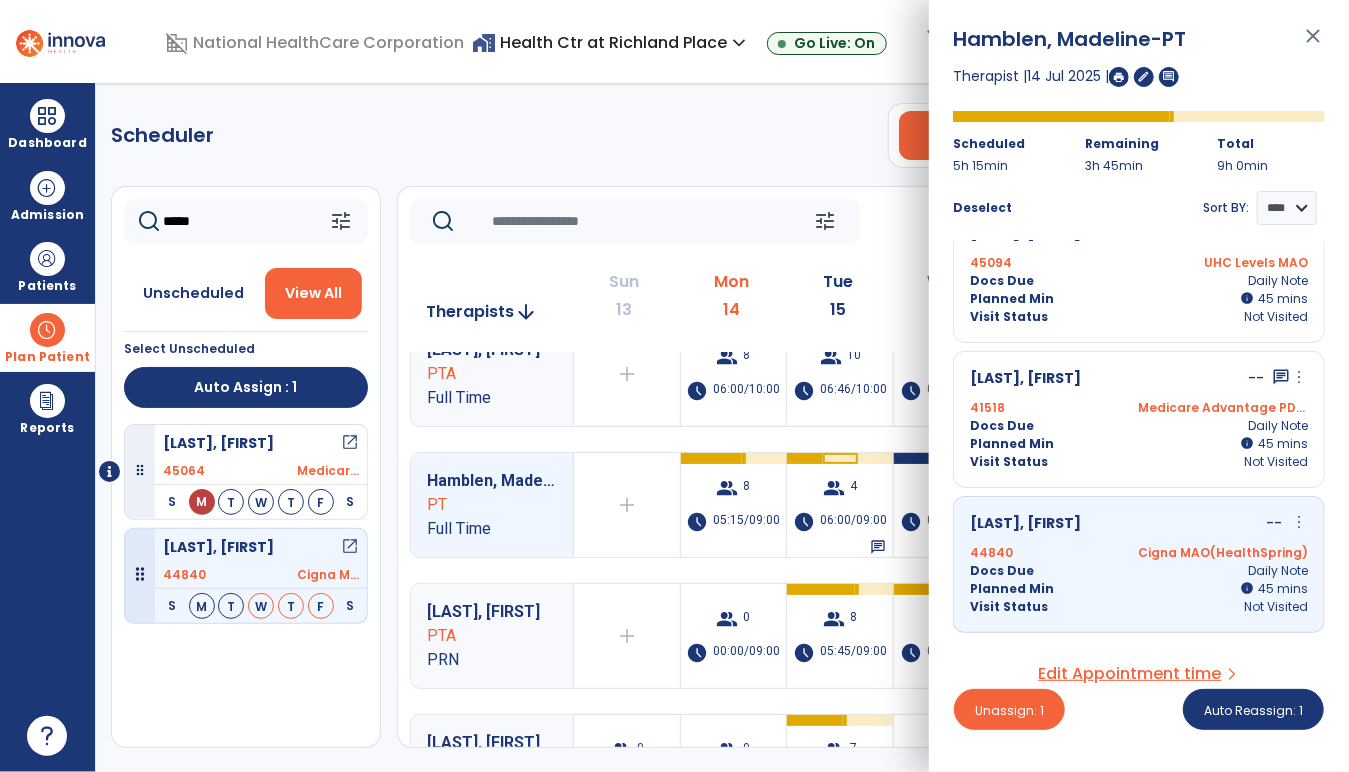 click on "close" at bounding box center (1313, 45) 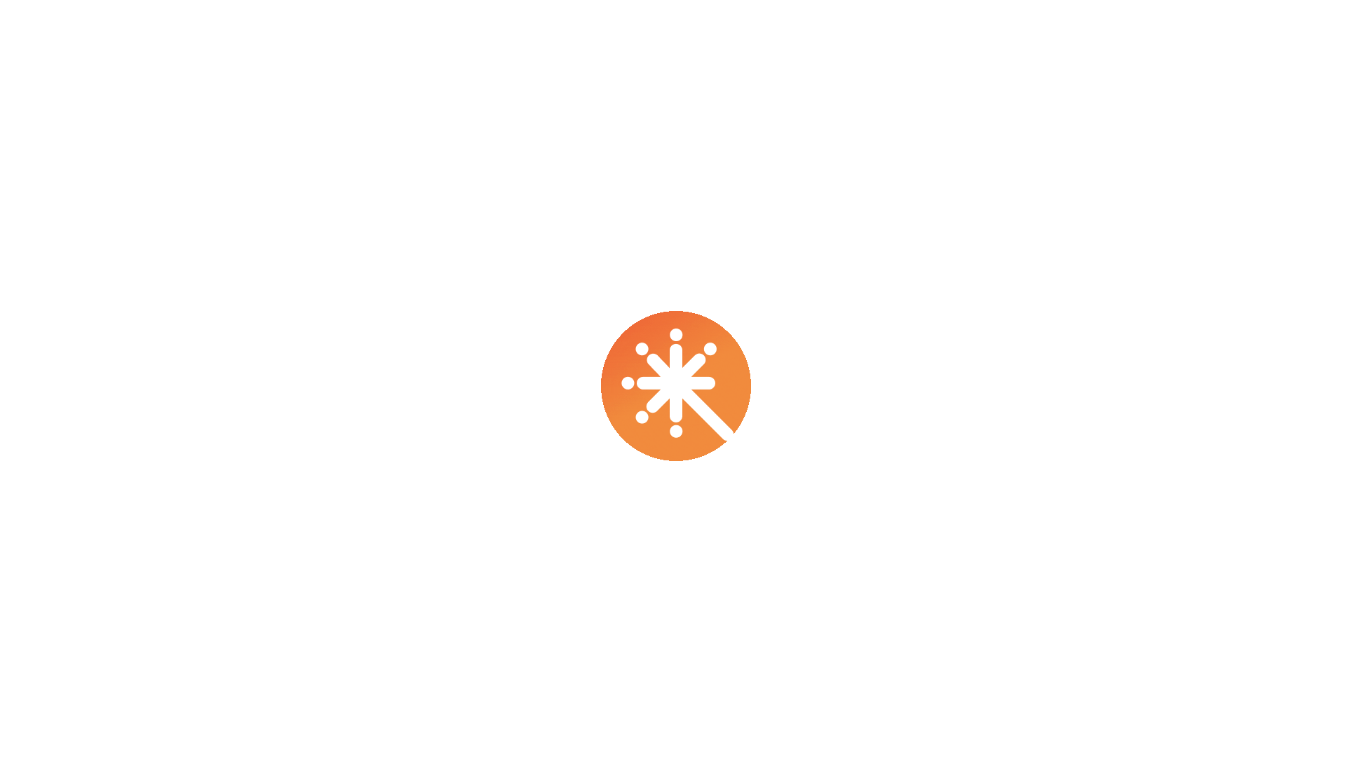 scroll, scrollTop: 0, scrollLeft: 0, axis: both 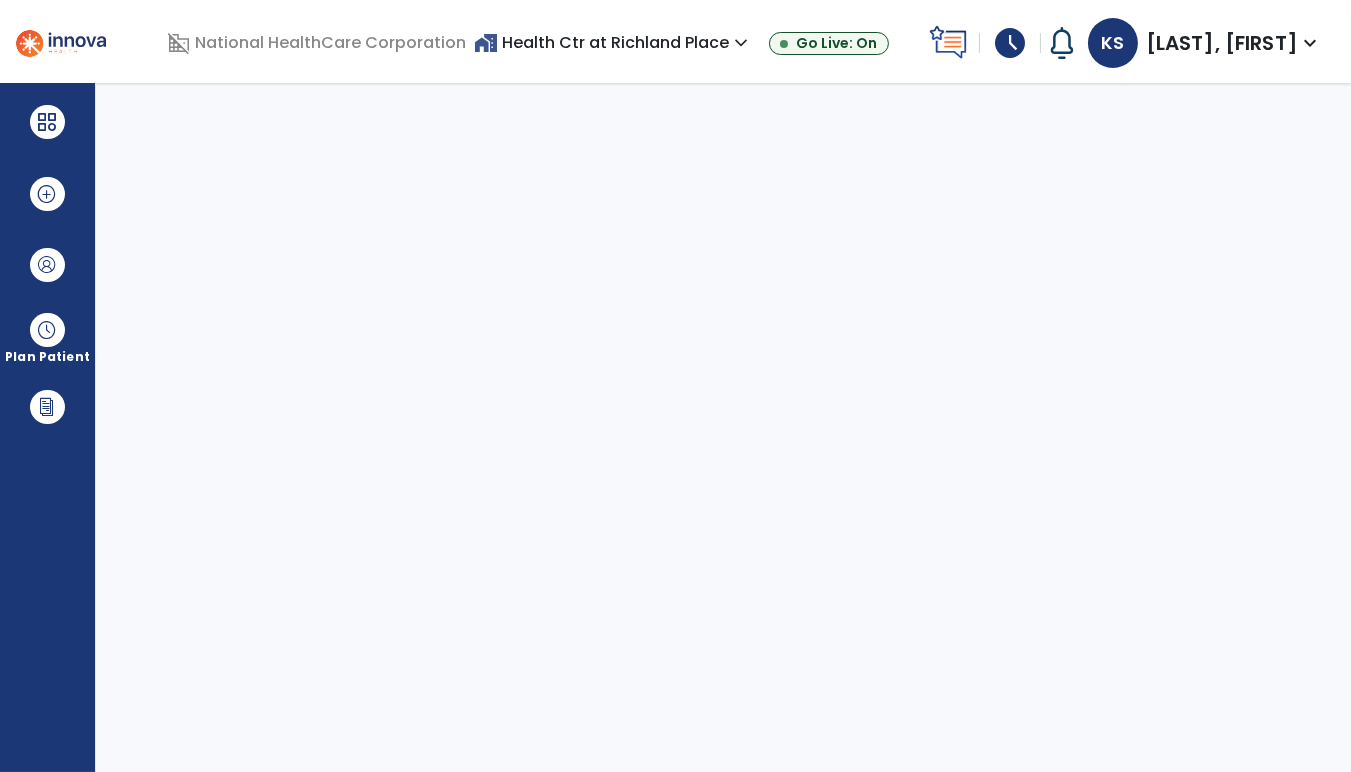 select on "****" 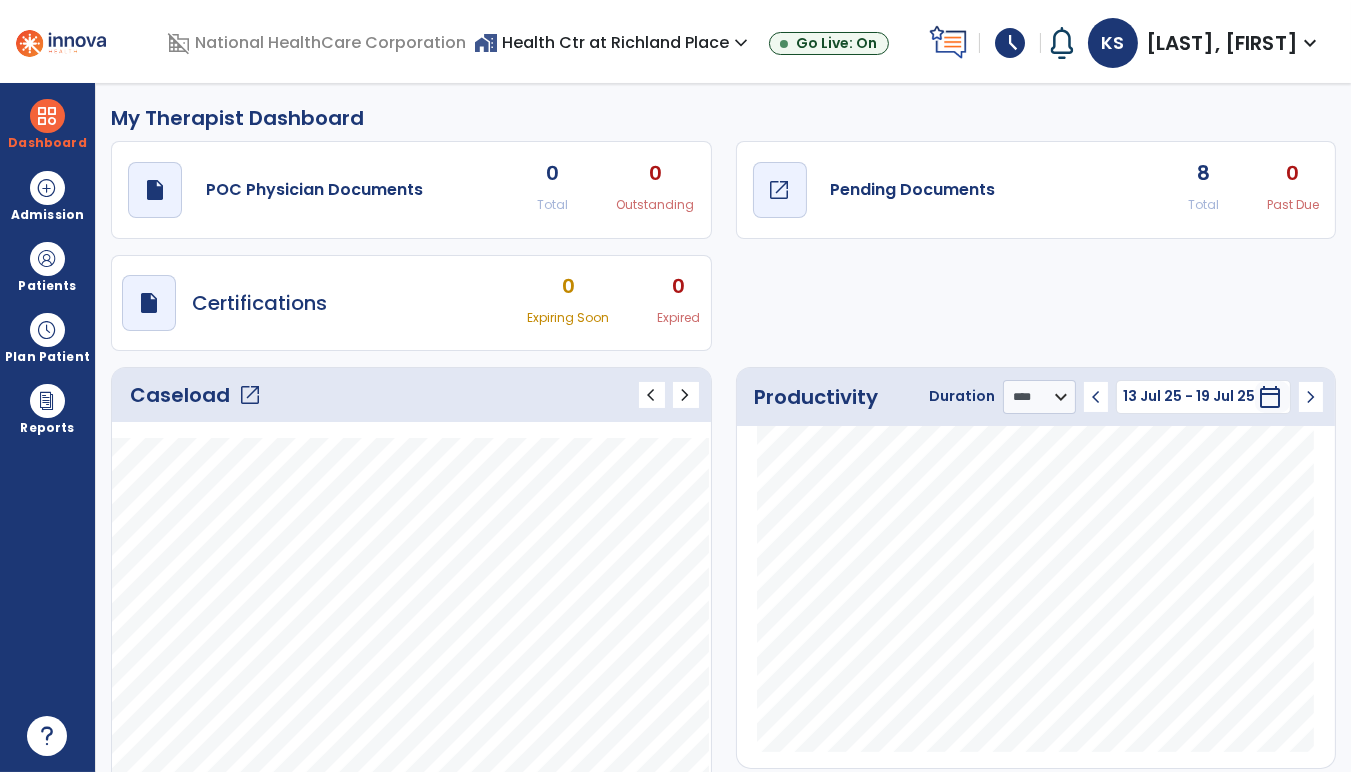 click on "Pending Documents" 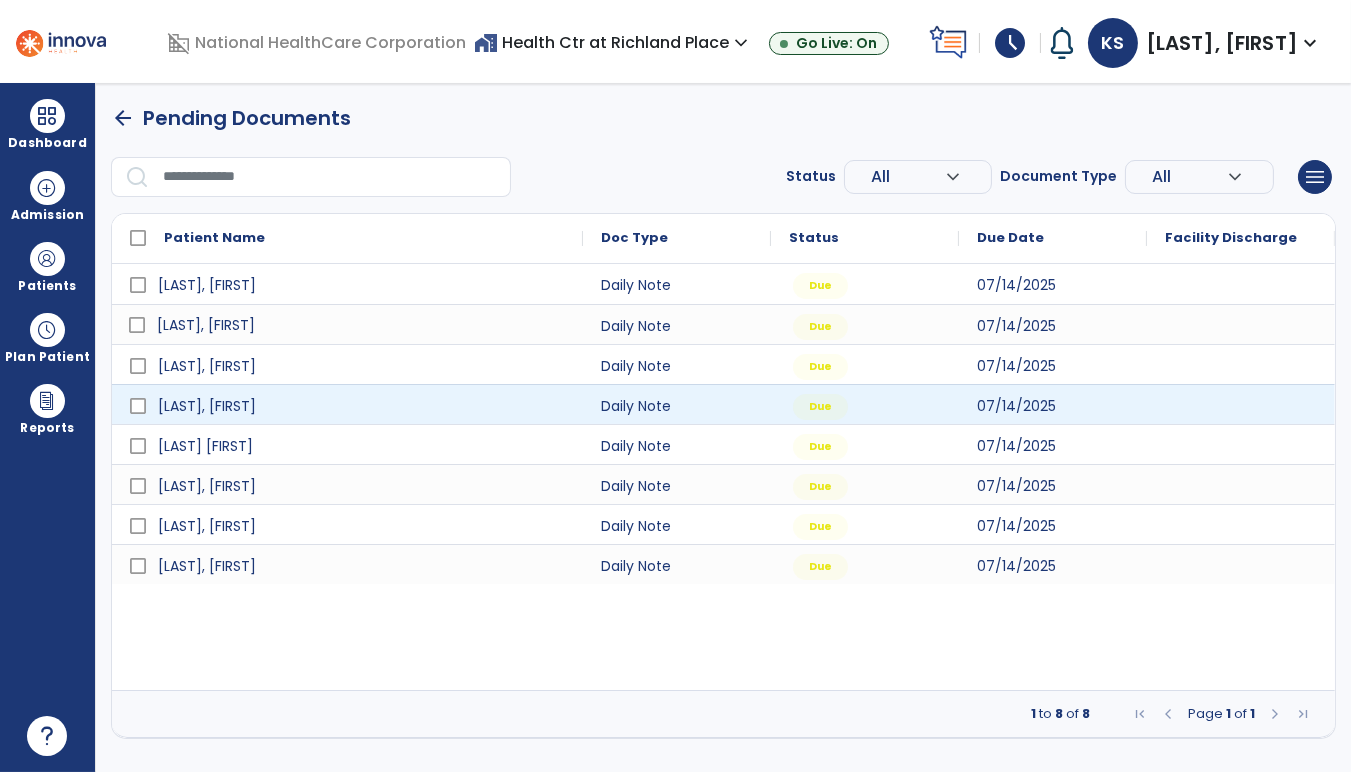drag, startPoint x: 261, startPoint y: 401, endPoint x: 265, endPoint y: 425, distance: 24.33105 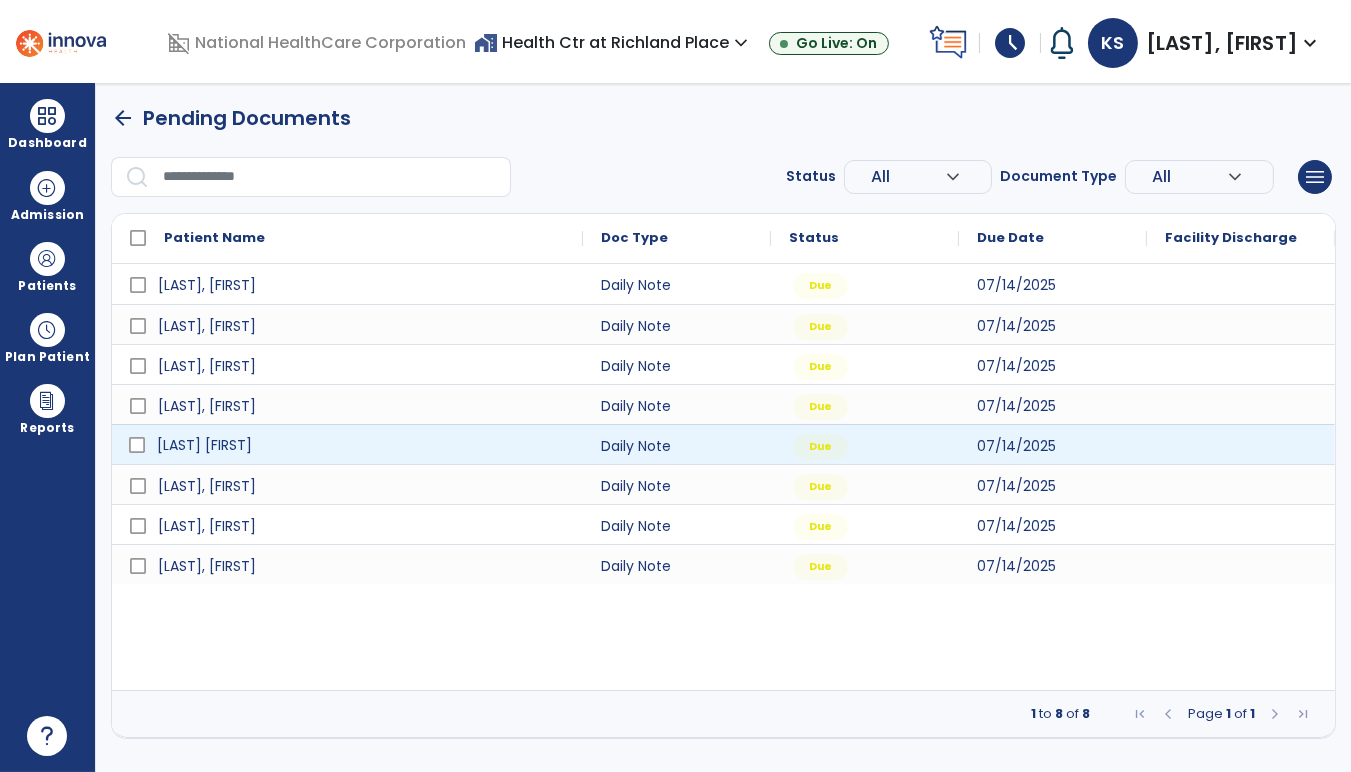 click on "Eleam jr, Grady" at bounding box center (361, 445) 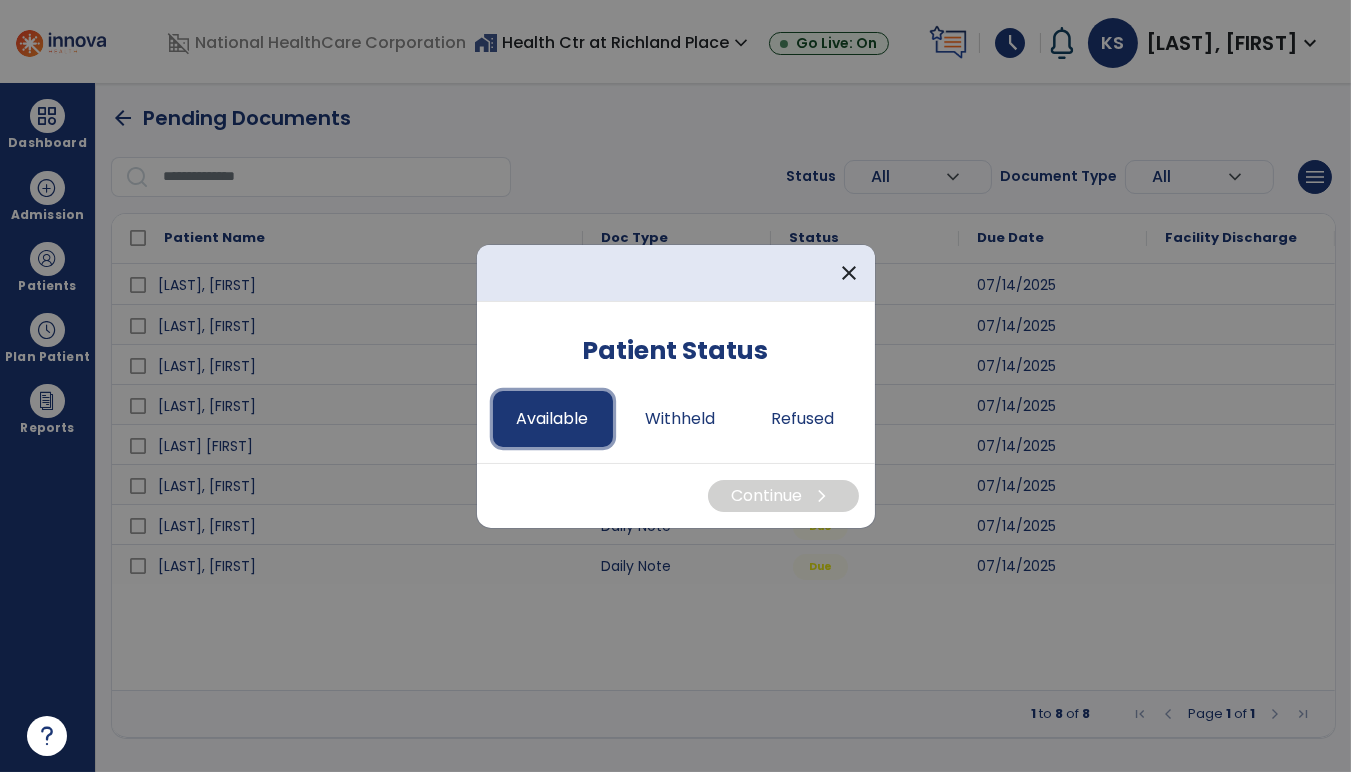 click on "Available" at bounding box center (553, 419) 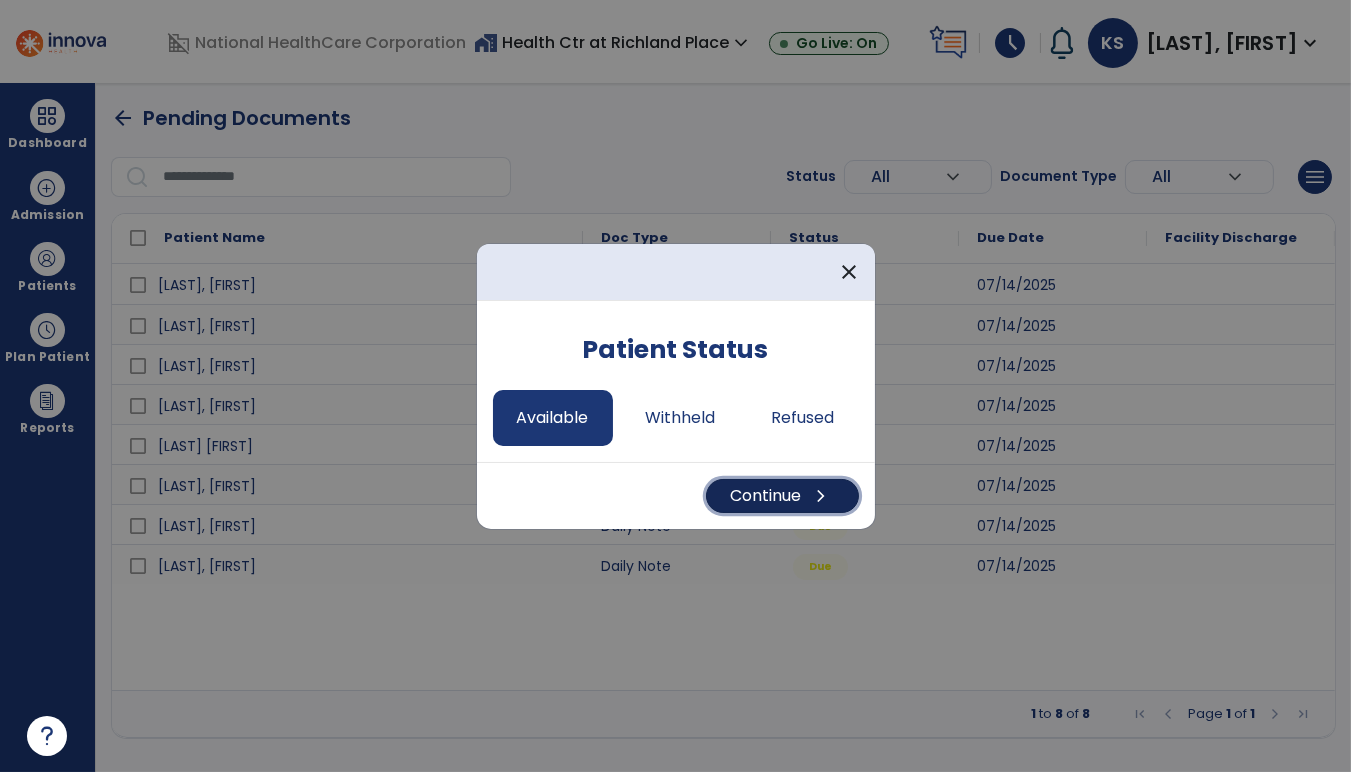 click on "Continue   chevron_right" at bounding box center (782, 496) 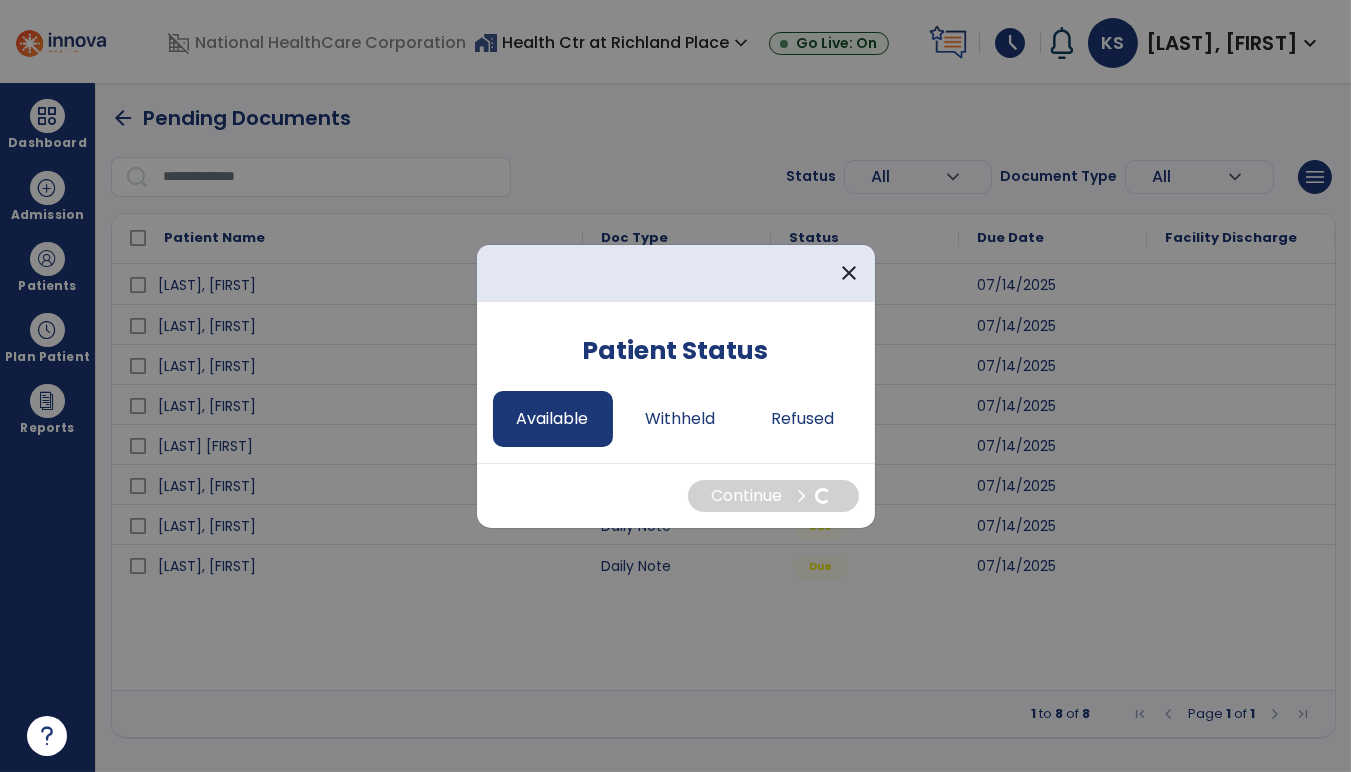 select on "*" 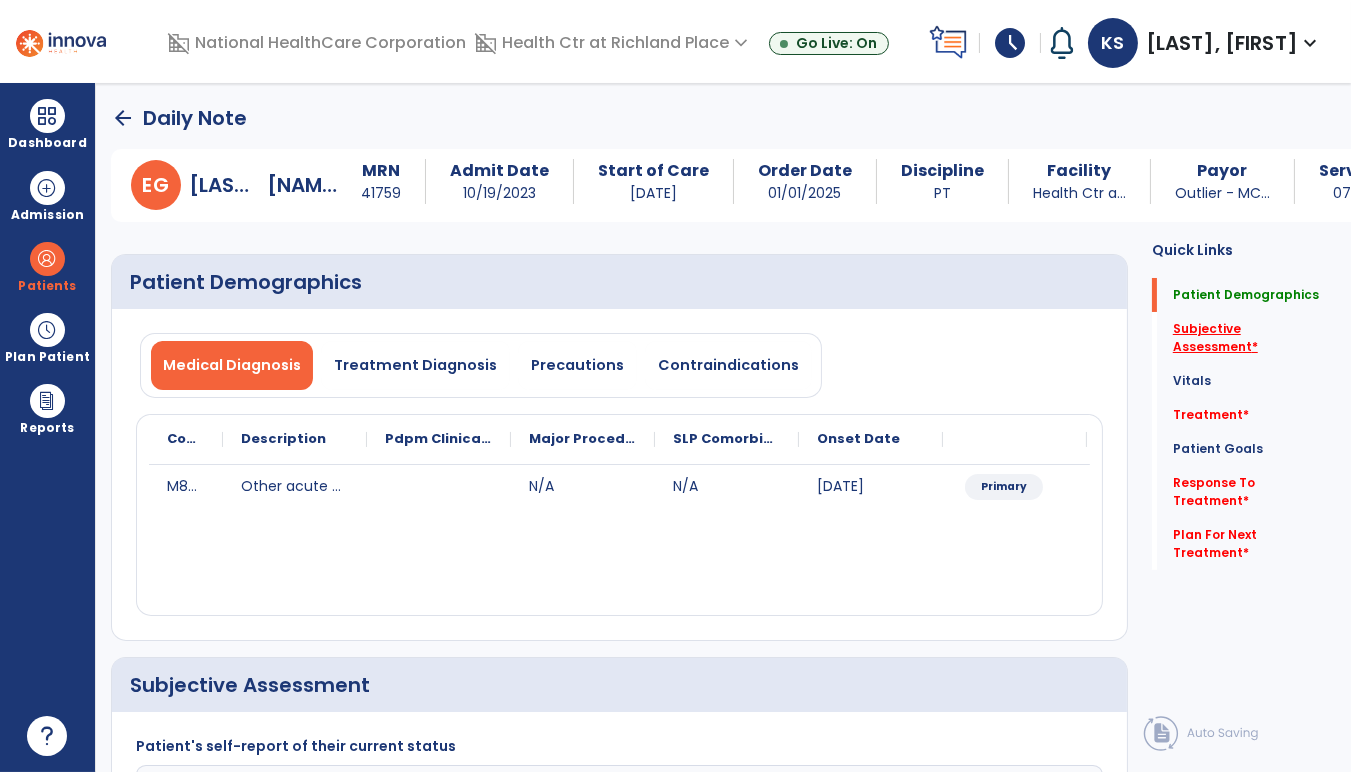 click on "Subjective Assessment   *" 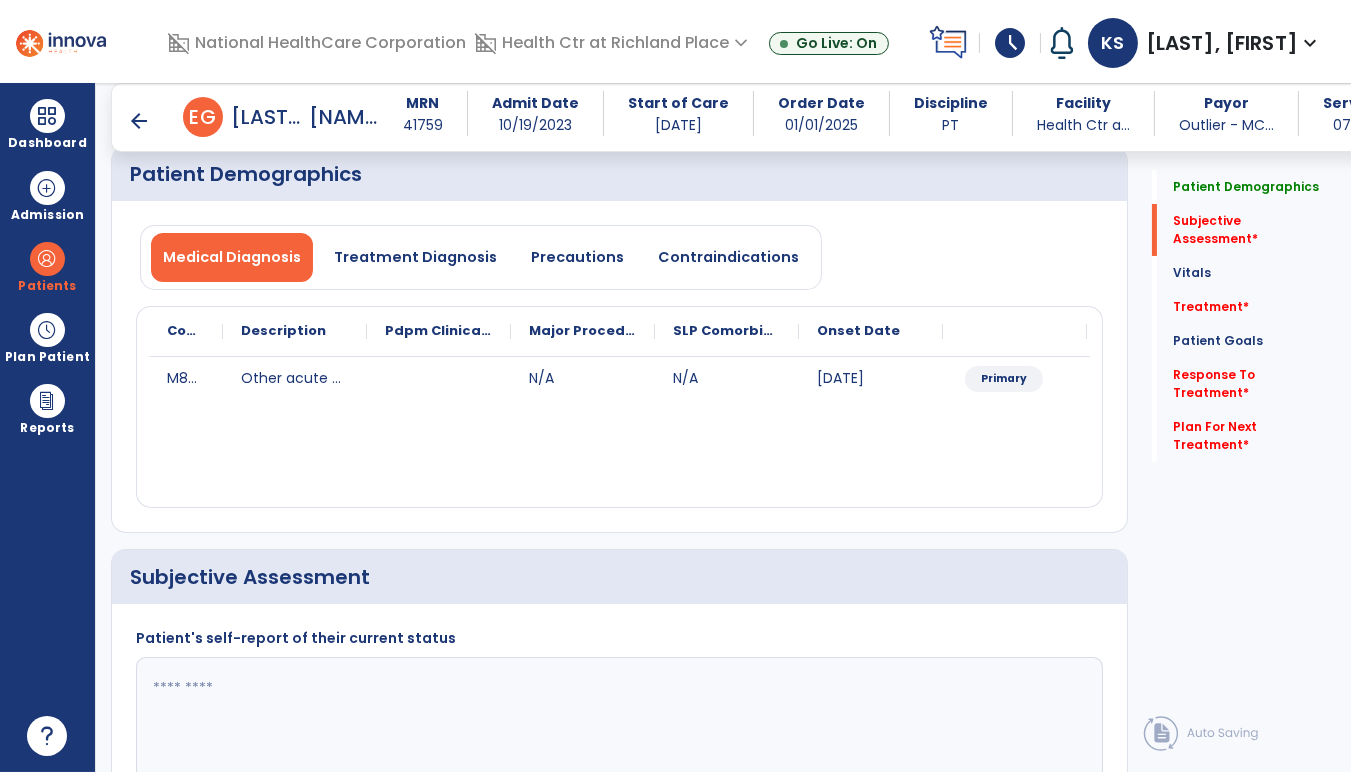 scroll, scrollTop: 369, scrollLeft: 0, axis: vertical 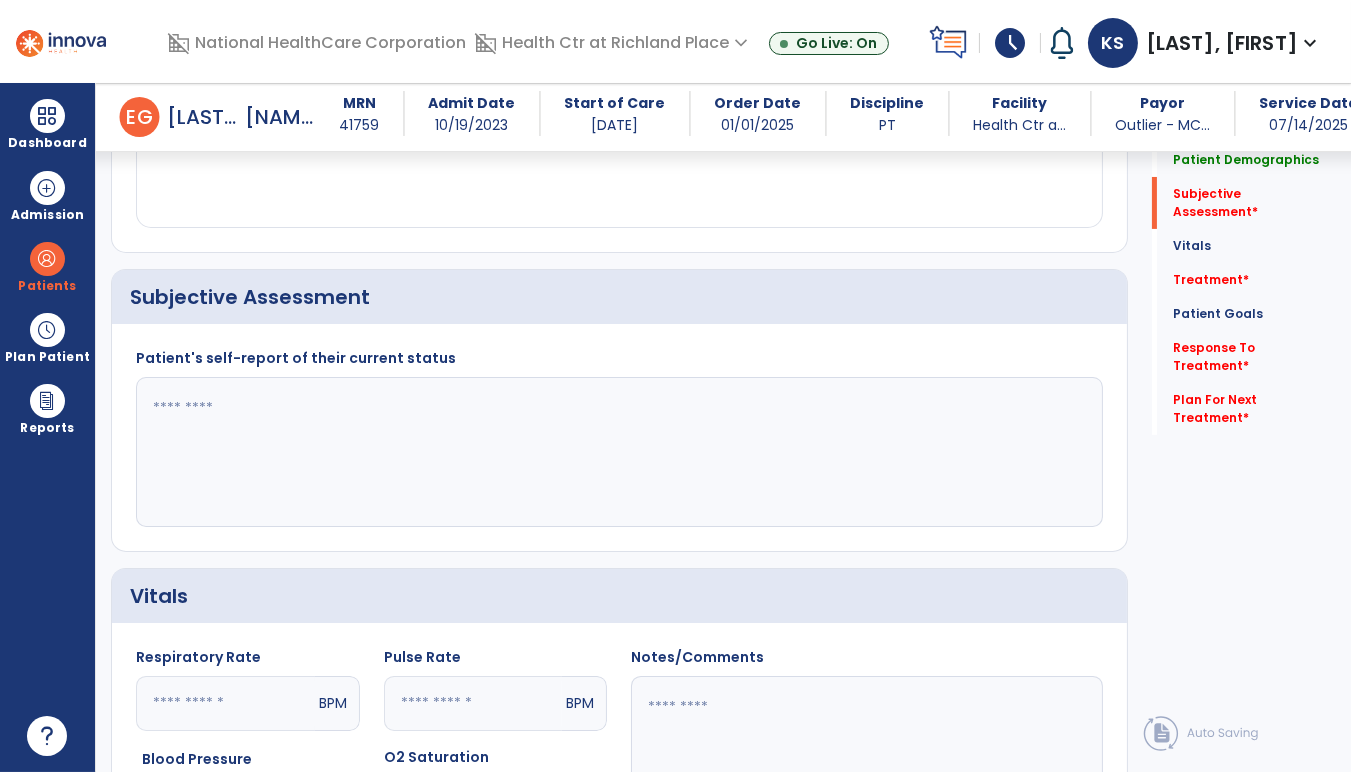 drag, startPoint x: 362, startPoint y: 405, endPoint x: 376, endPoint y: 405, distance: 14 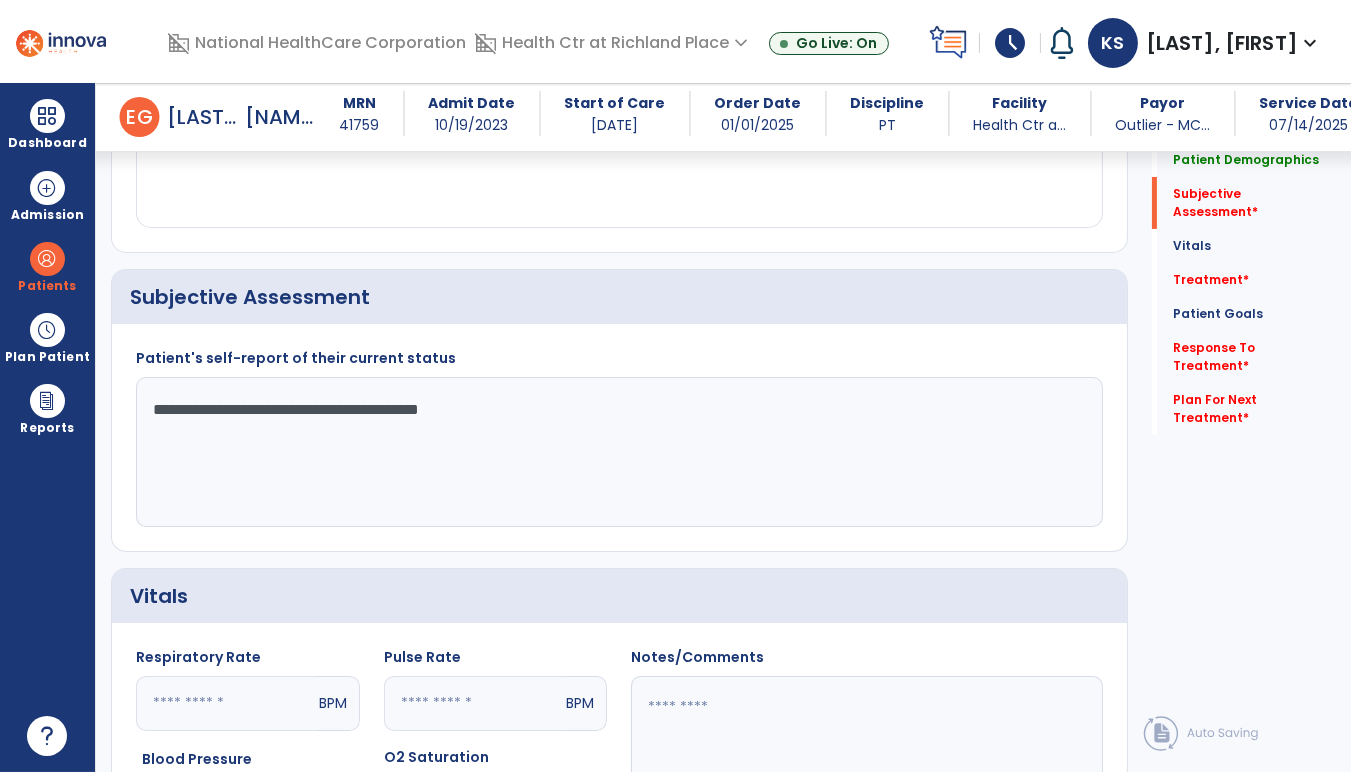 type on "**********" 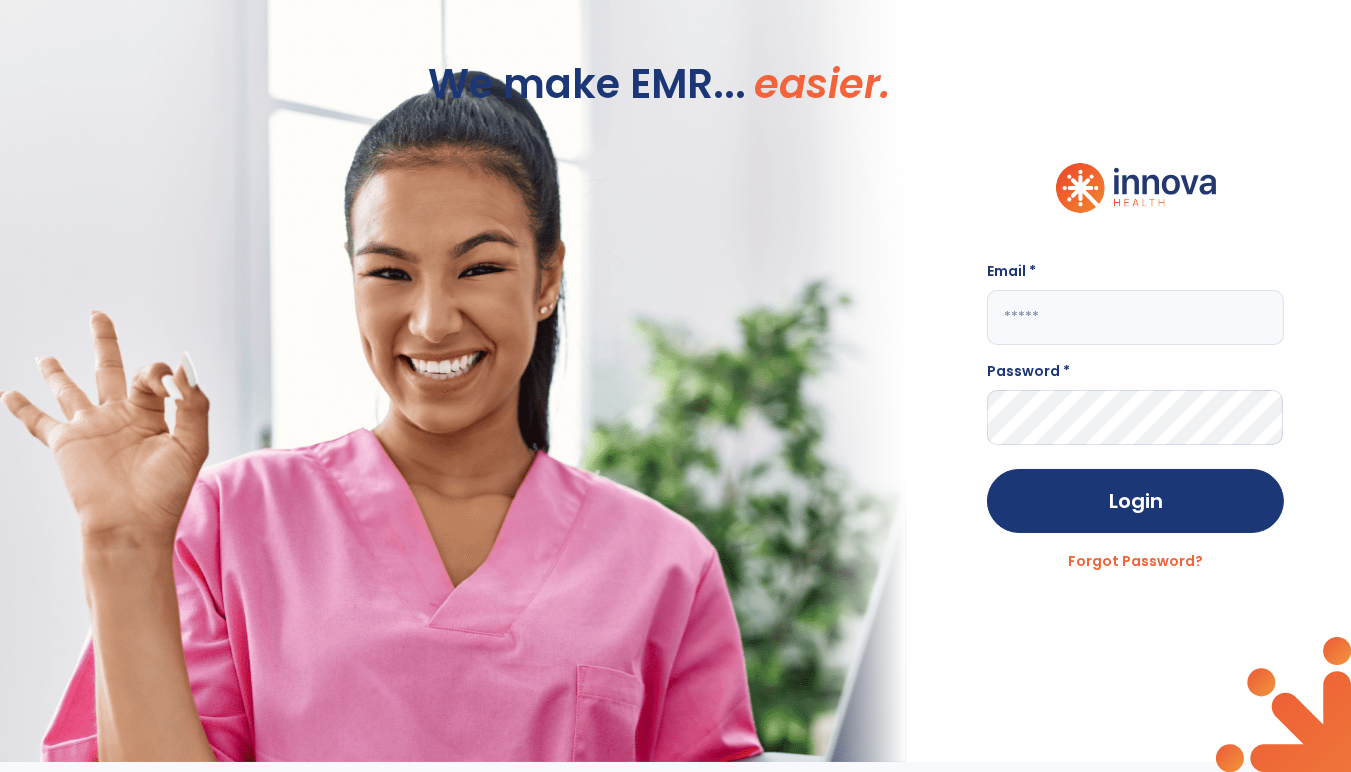 type on "**********" 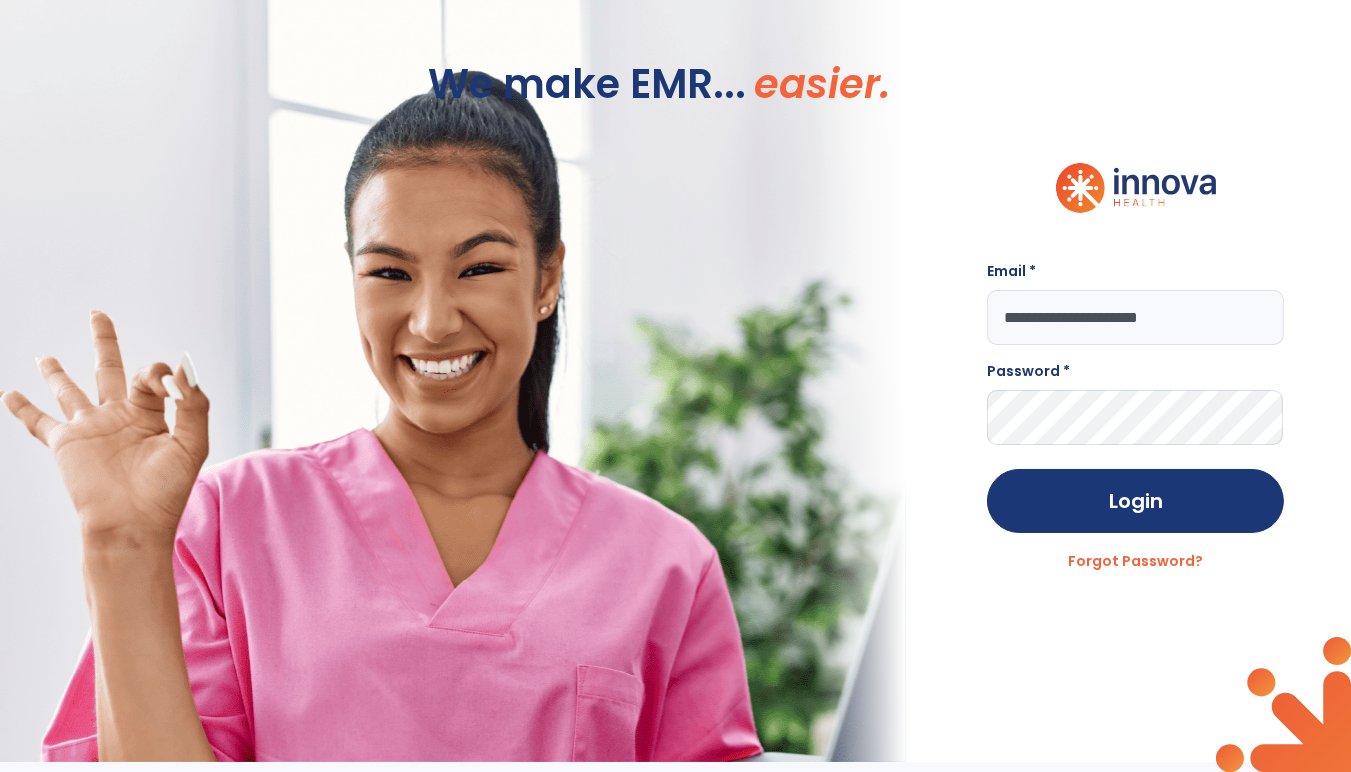scroll, scrollTop: 0, scrollLeft: 0, axis: both 